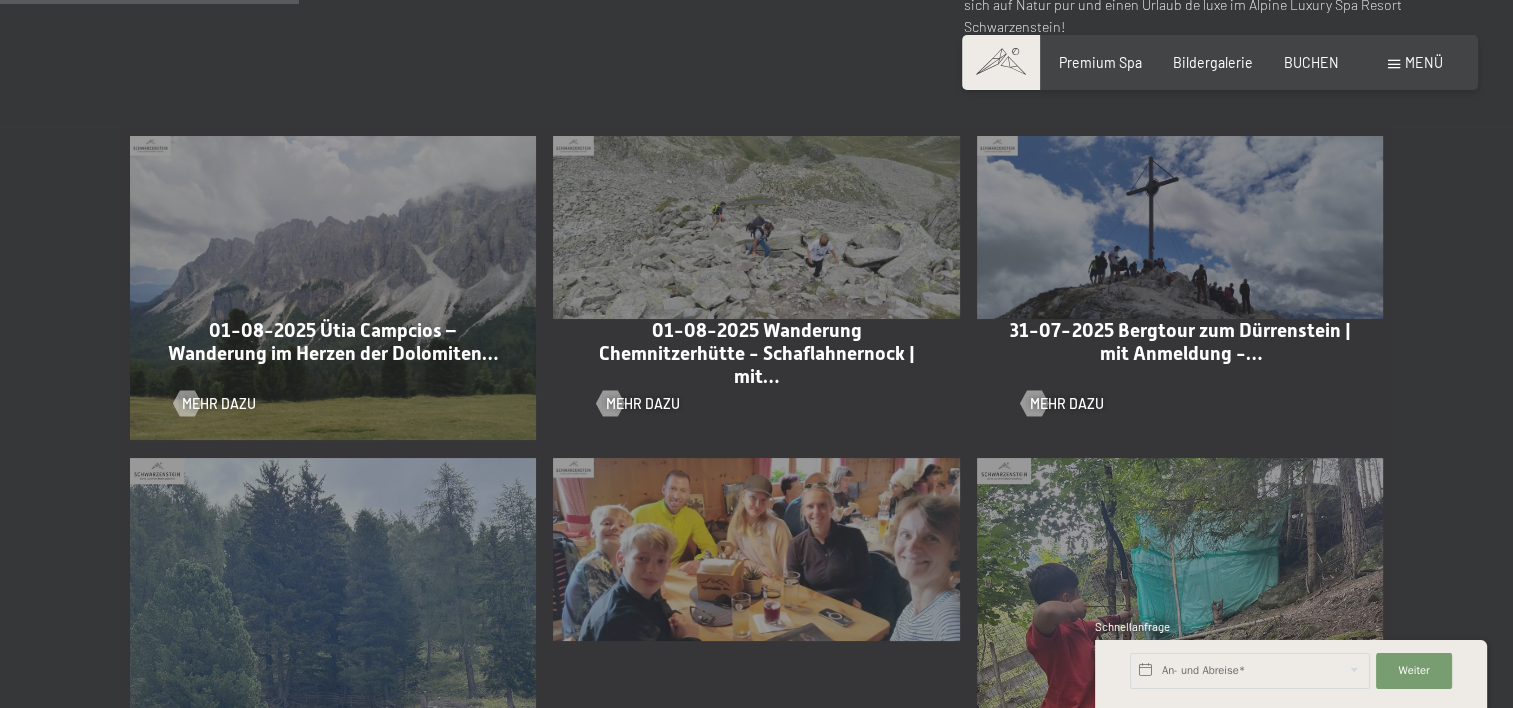 scroll, scrollTop: 0, scrollLeft: 0, axis: both 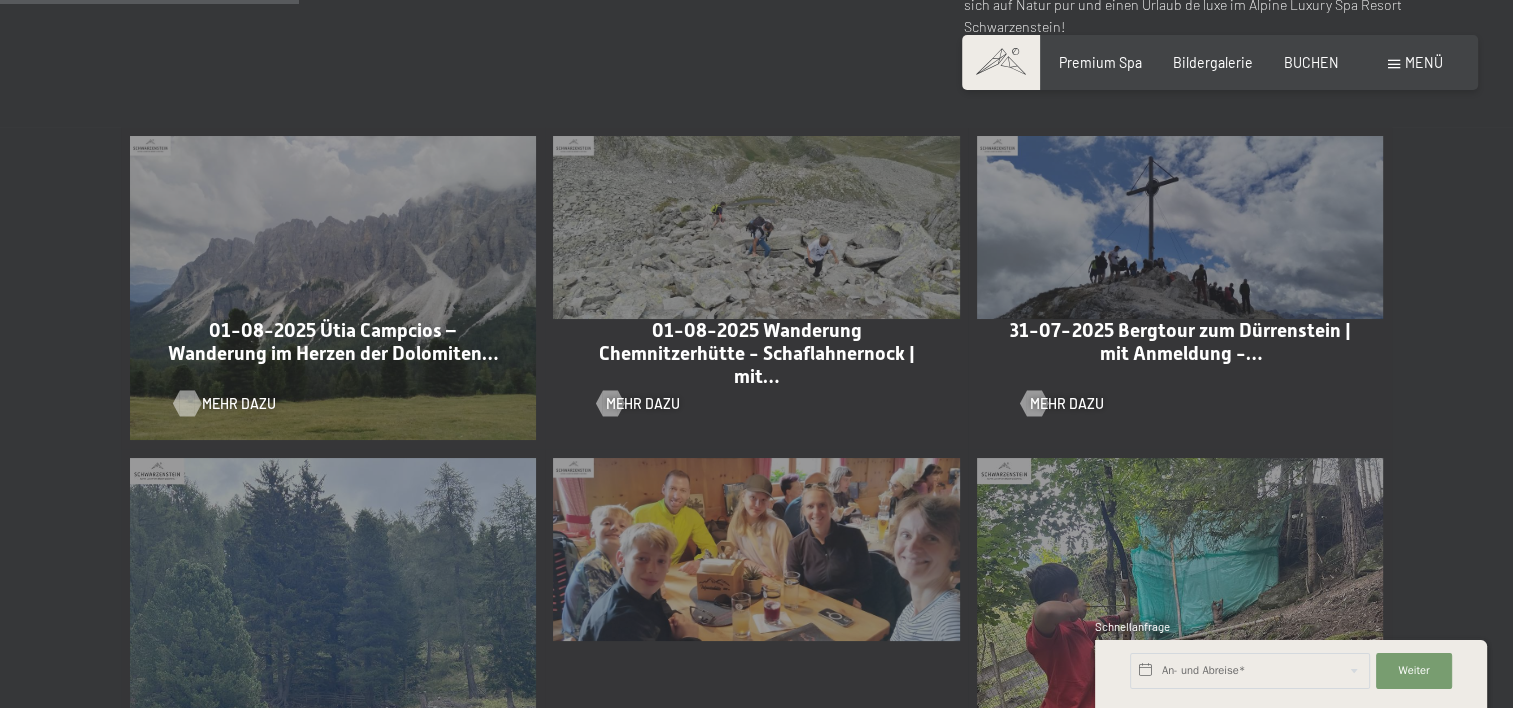 click on "Mehr dazu" at bounding box center [239, 404] 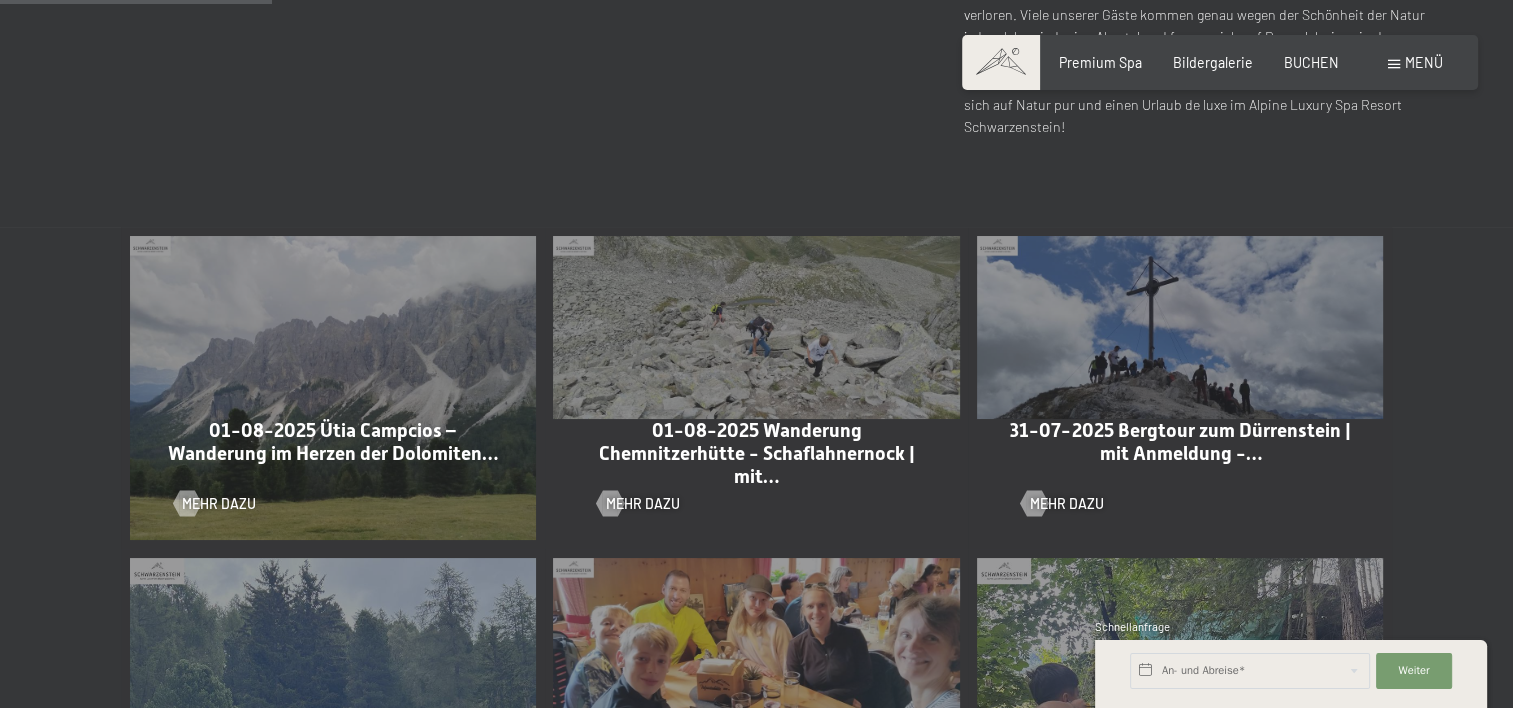 scroll, scrollTop: 900, scrollLeft: 0, axis: vertical 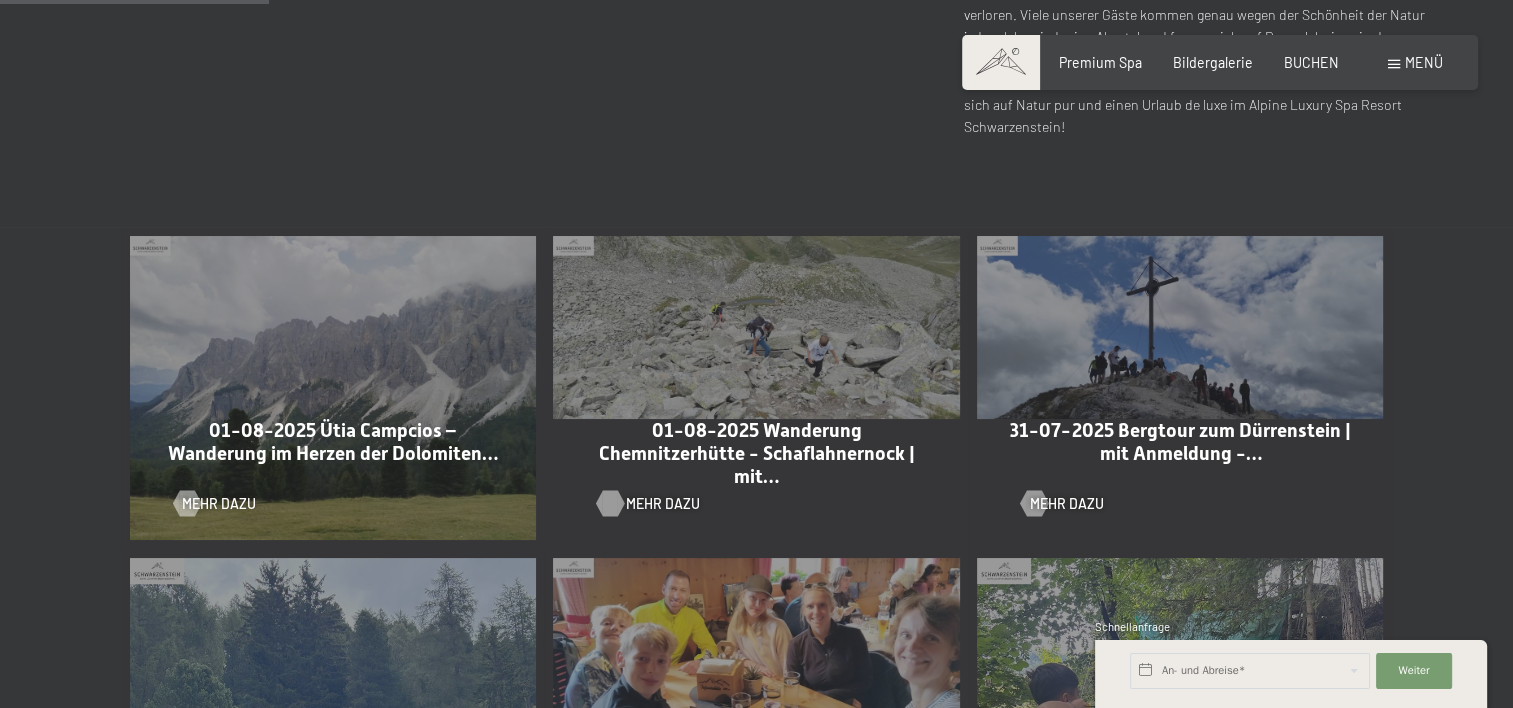 click on "Mehr dazu" at bounding box center (663, 504) 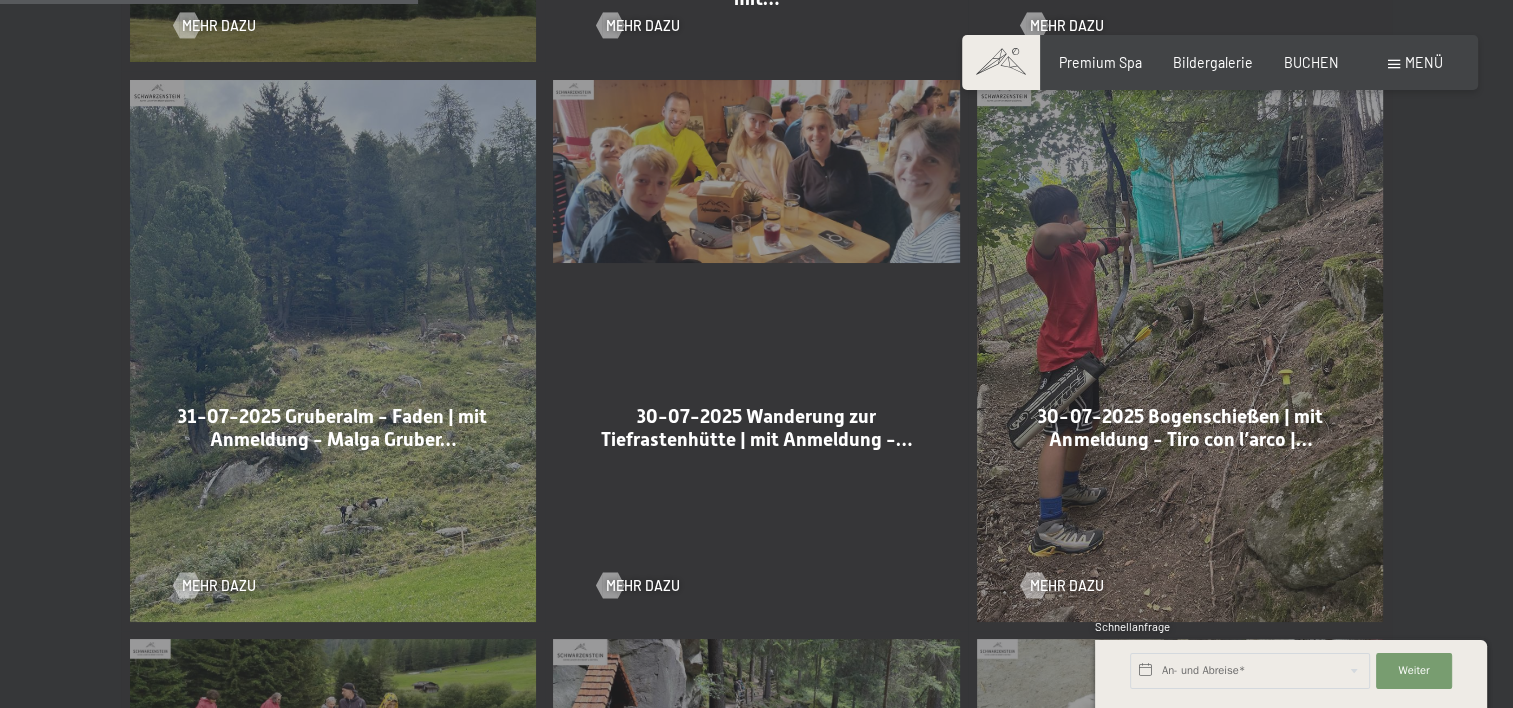 scroll, scrollTop: 1000, scrollLeft: 0, axis: vertical 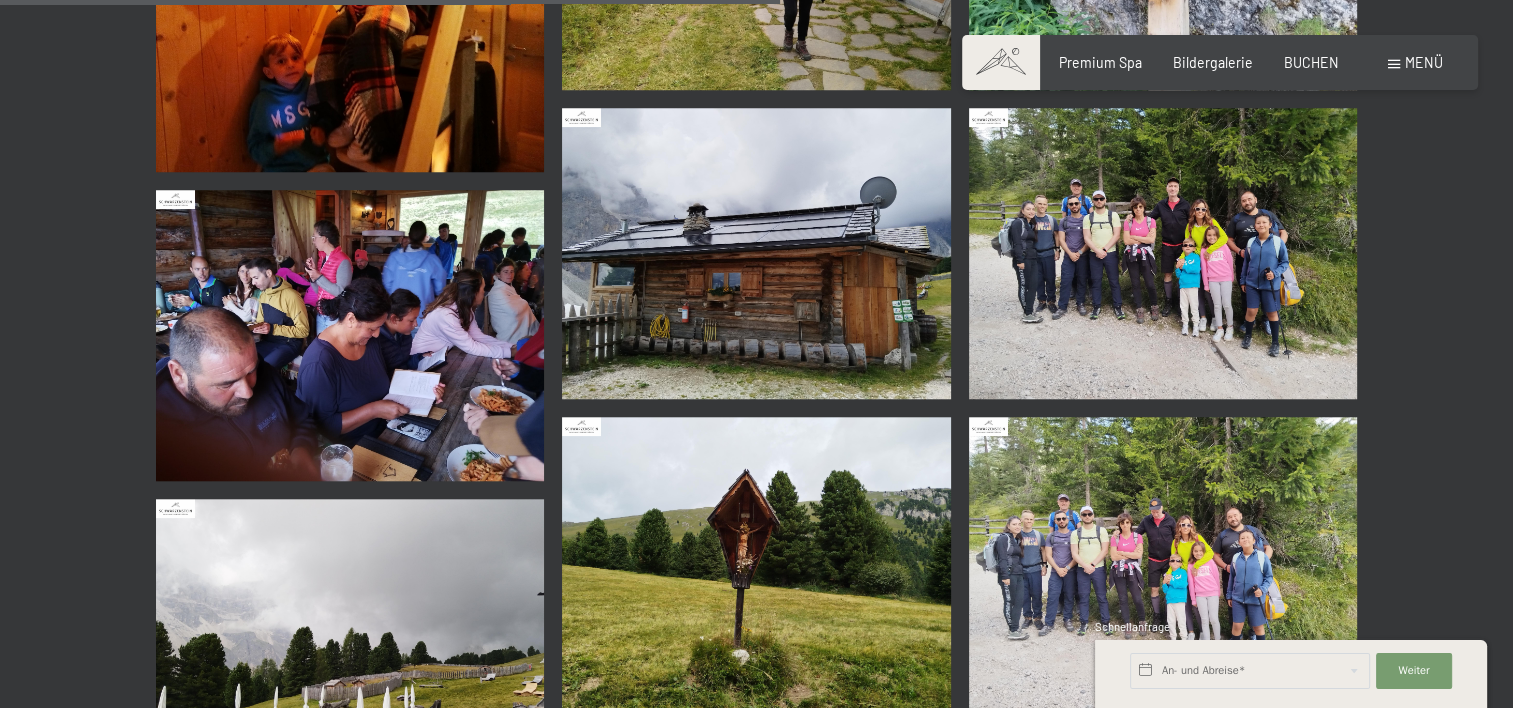 click at bounding box center [1163, 253] 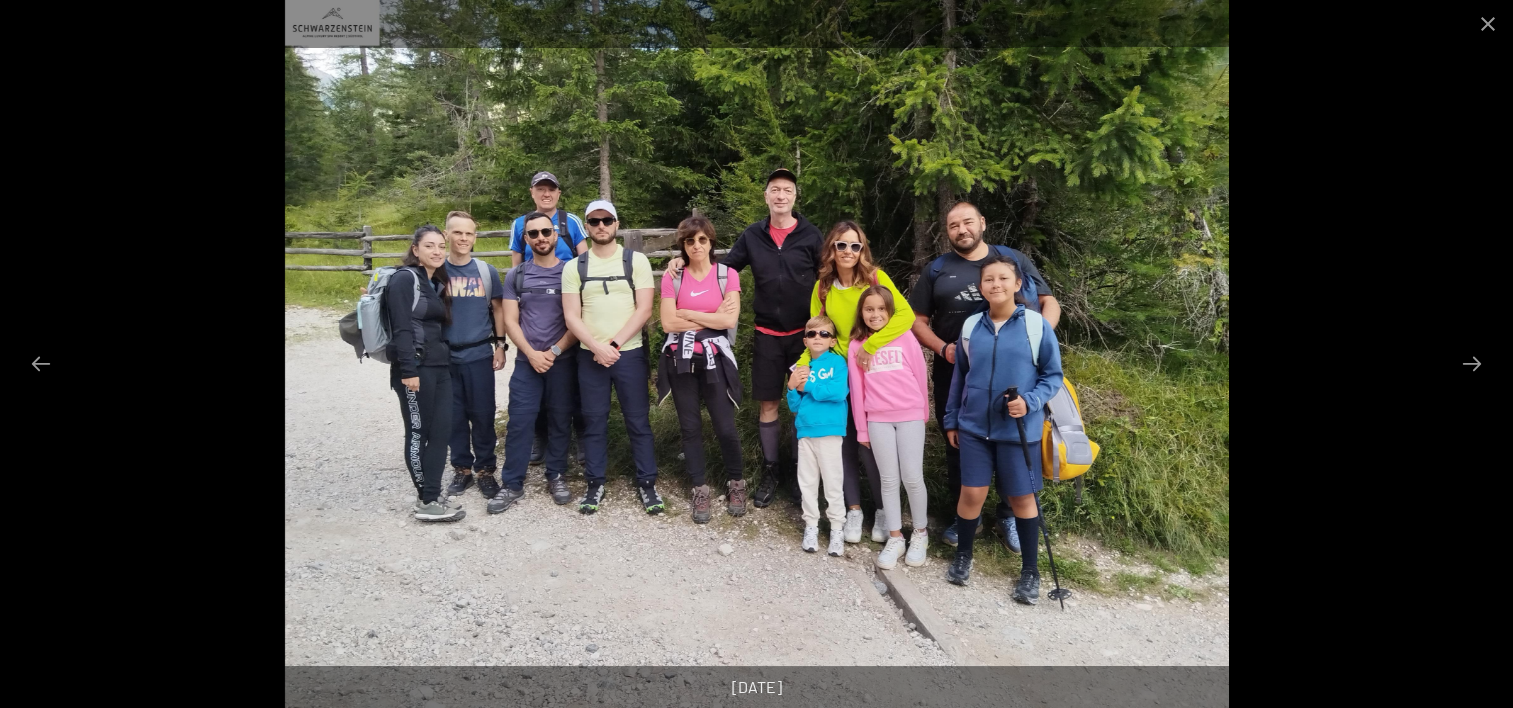 scroll, scrollTop: 2300, scrollLeft: 0, axis: vertical 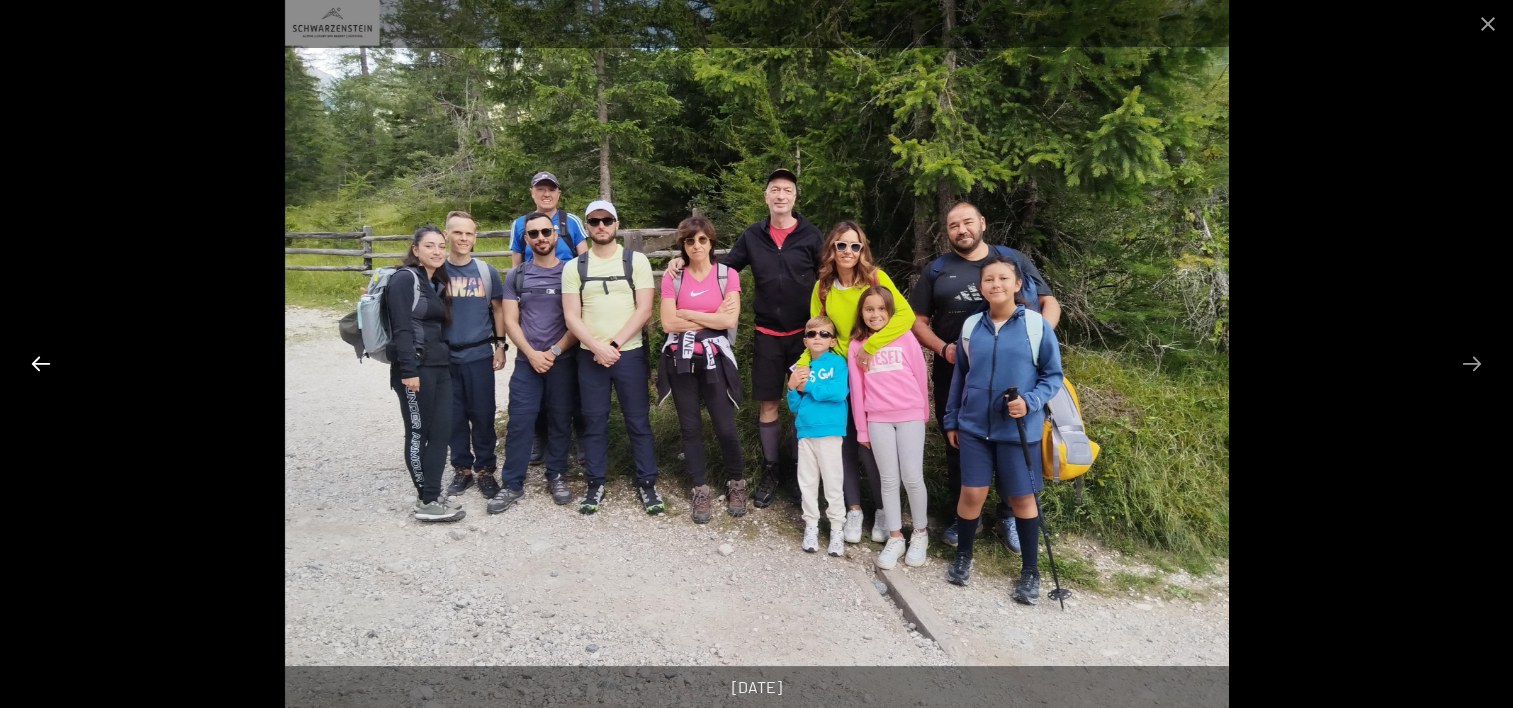 click at bounding box center (41, 363) 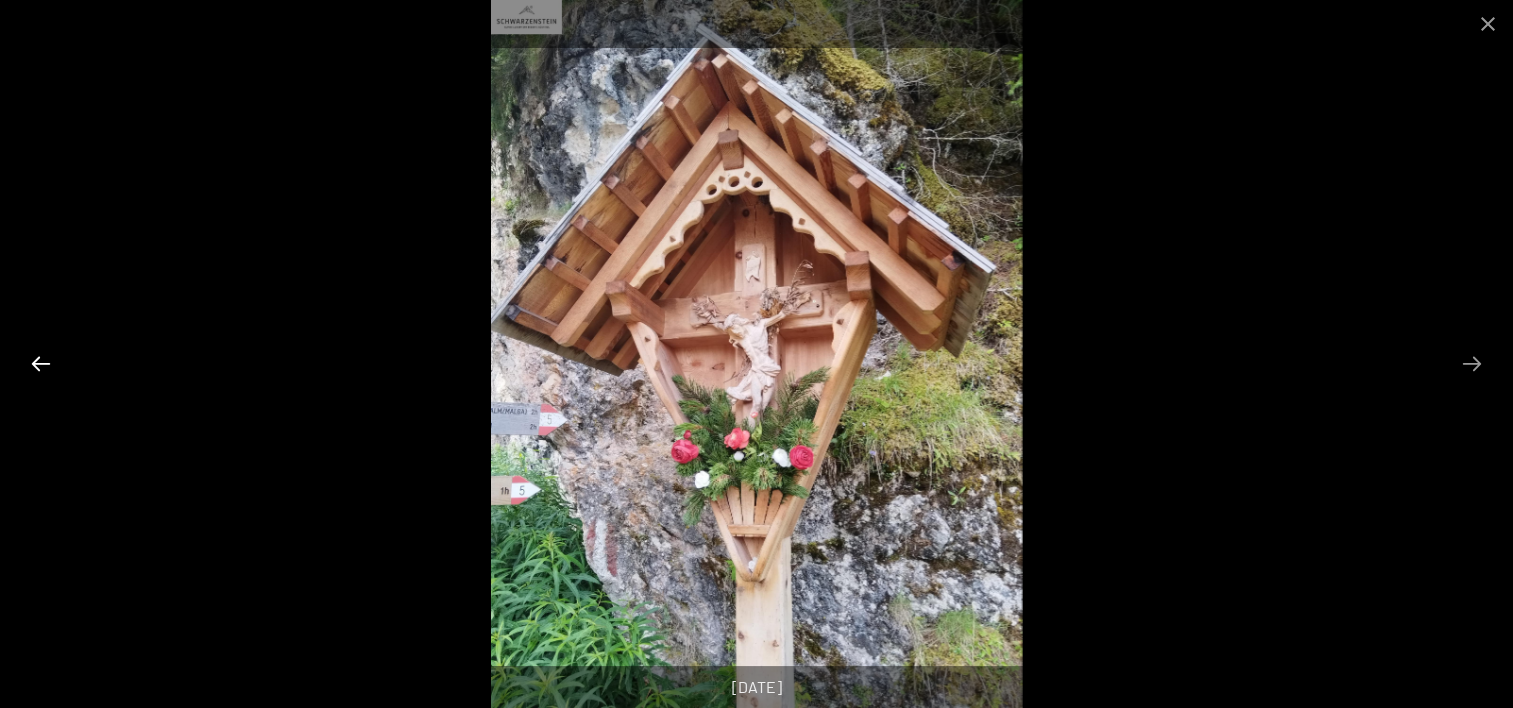 click at bounding box center (41, 363) 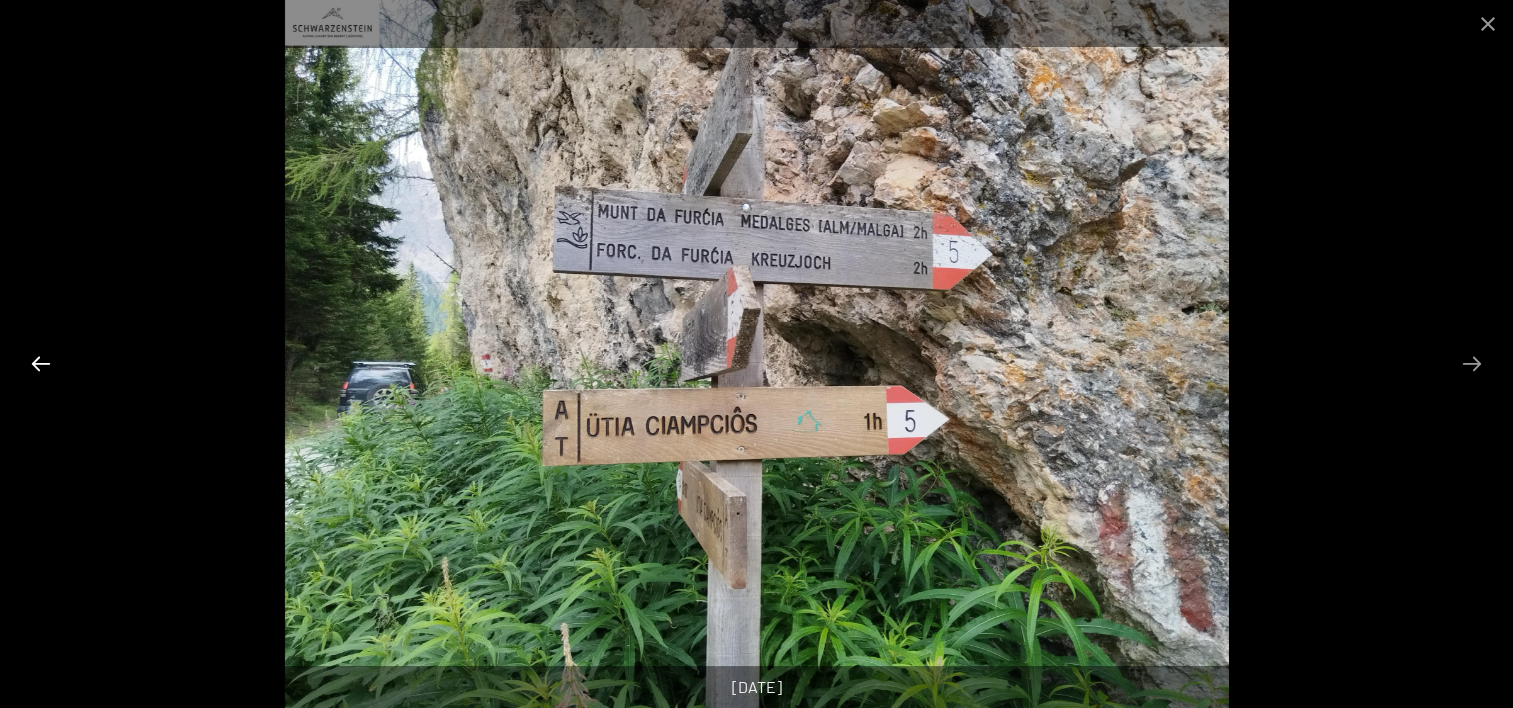 click at bounding box center [41, 363] 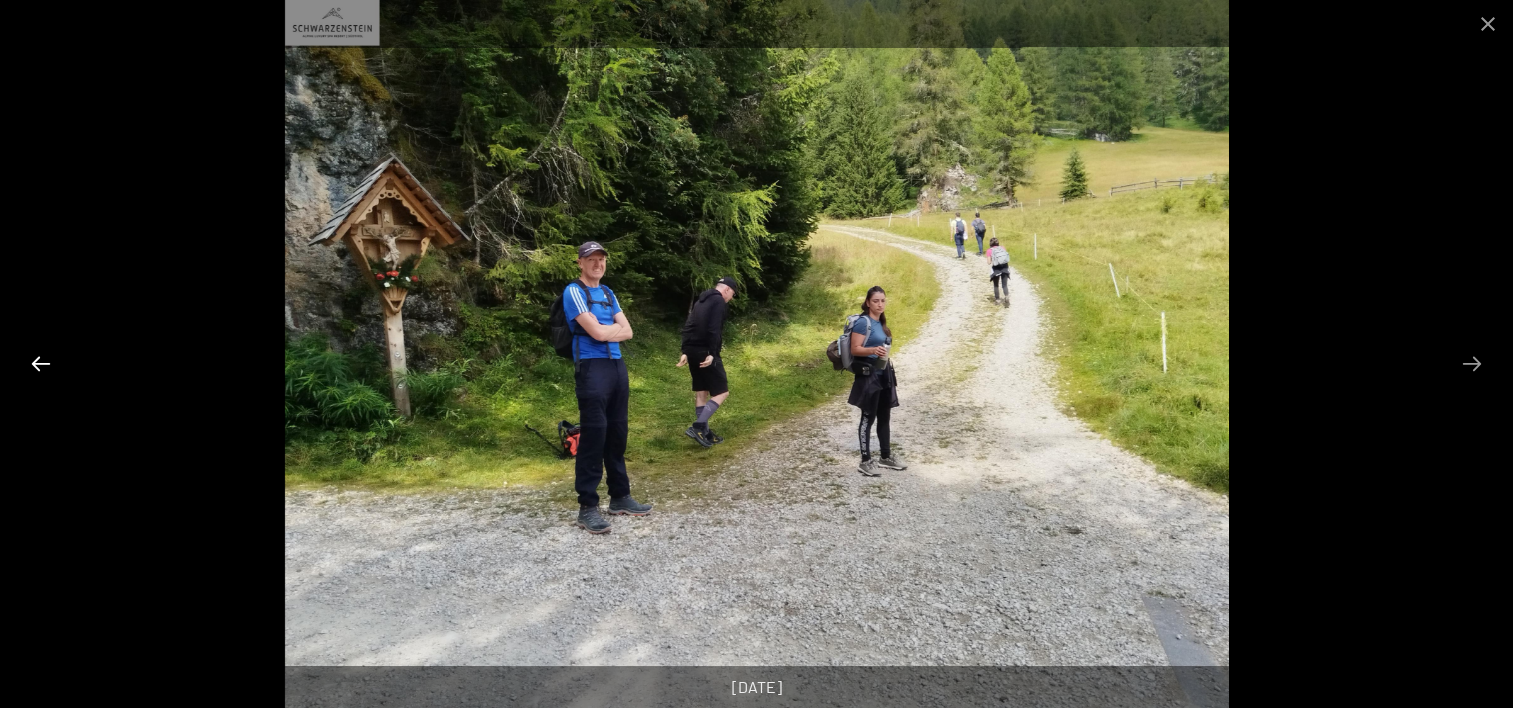 click at bounding box center [41, 363] 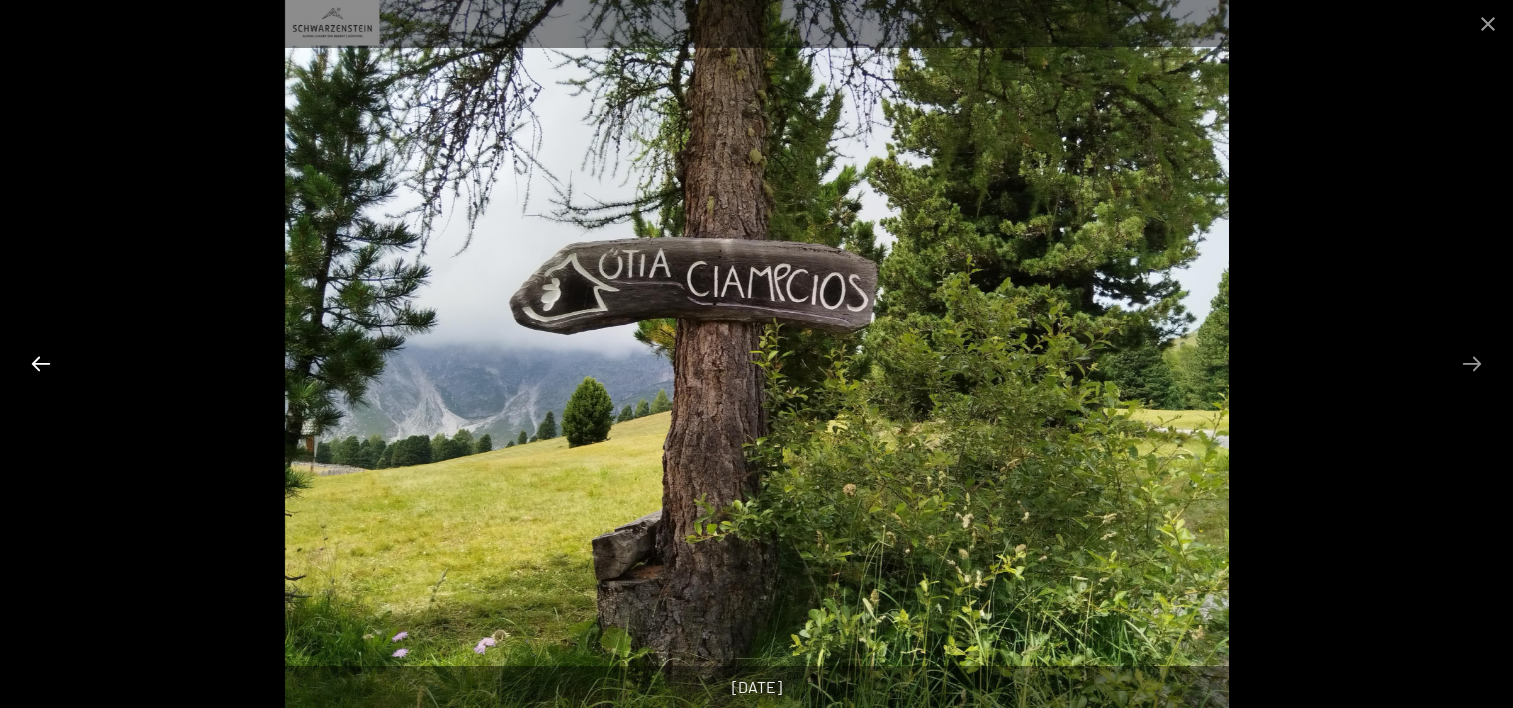 click at bounding box center (41, 363) 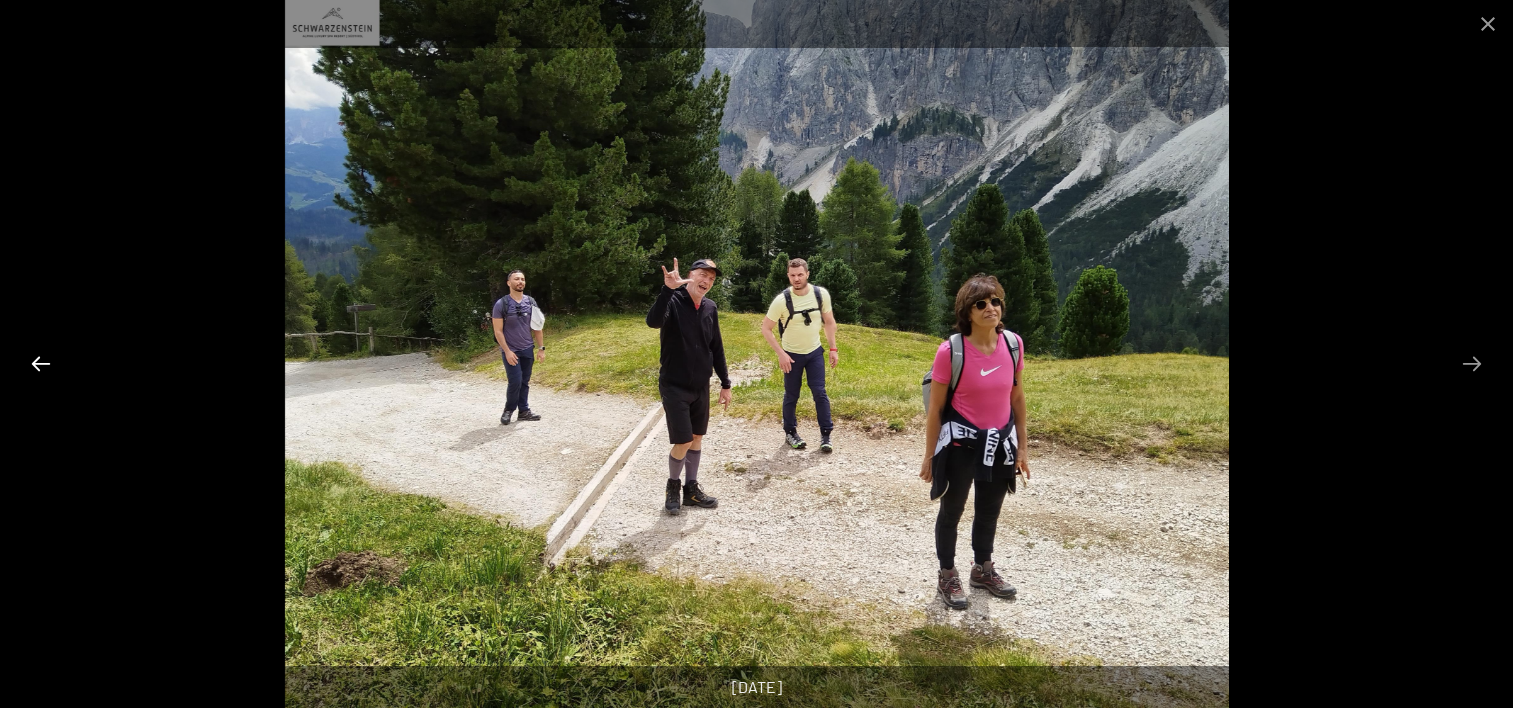 click at bounding box center (41, 363) 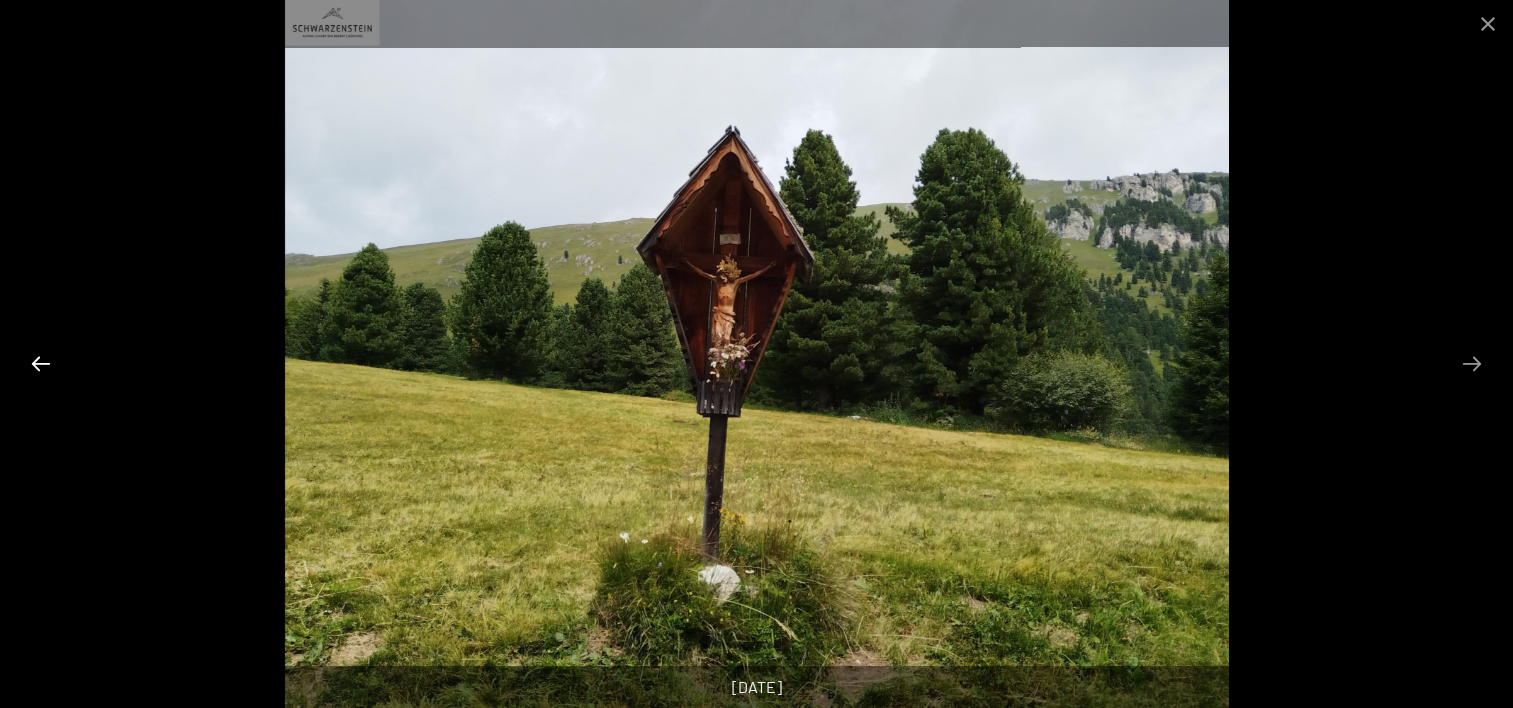 click at bounding box center (41, 363) 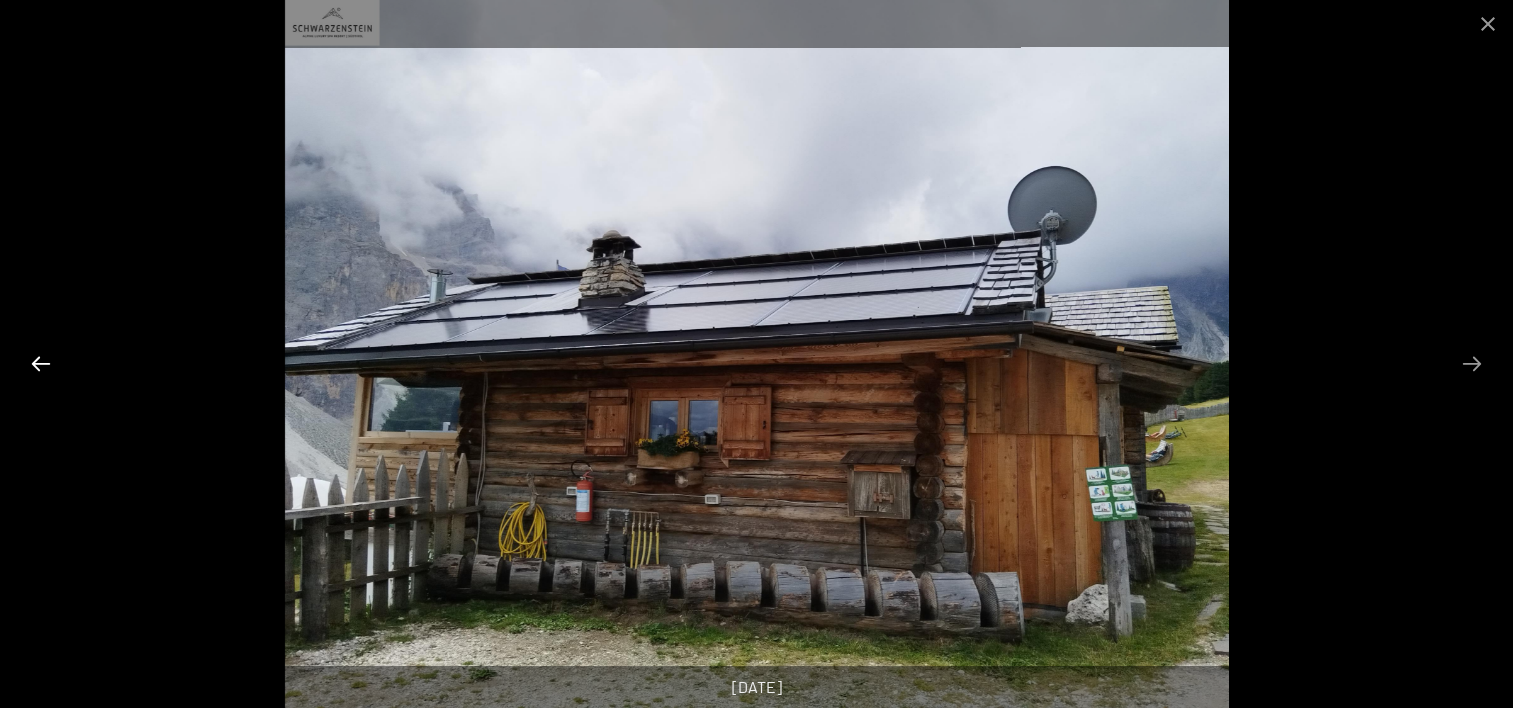 click at bounding box center [41, 363] 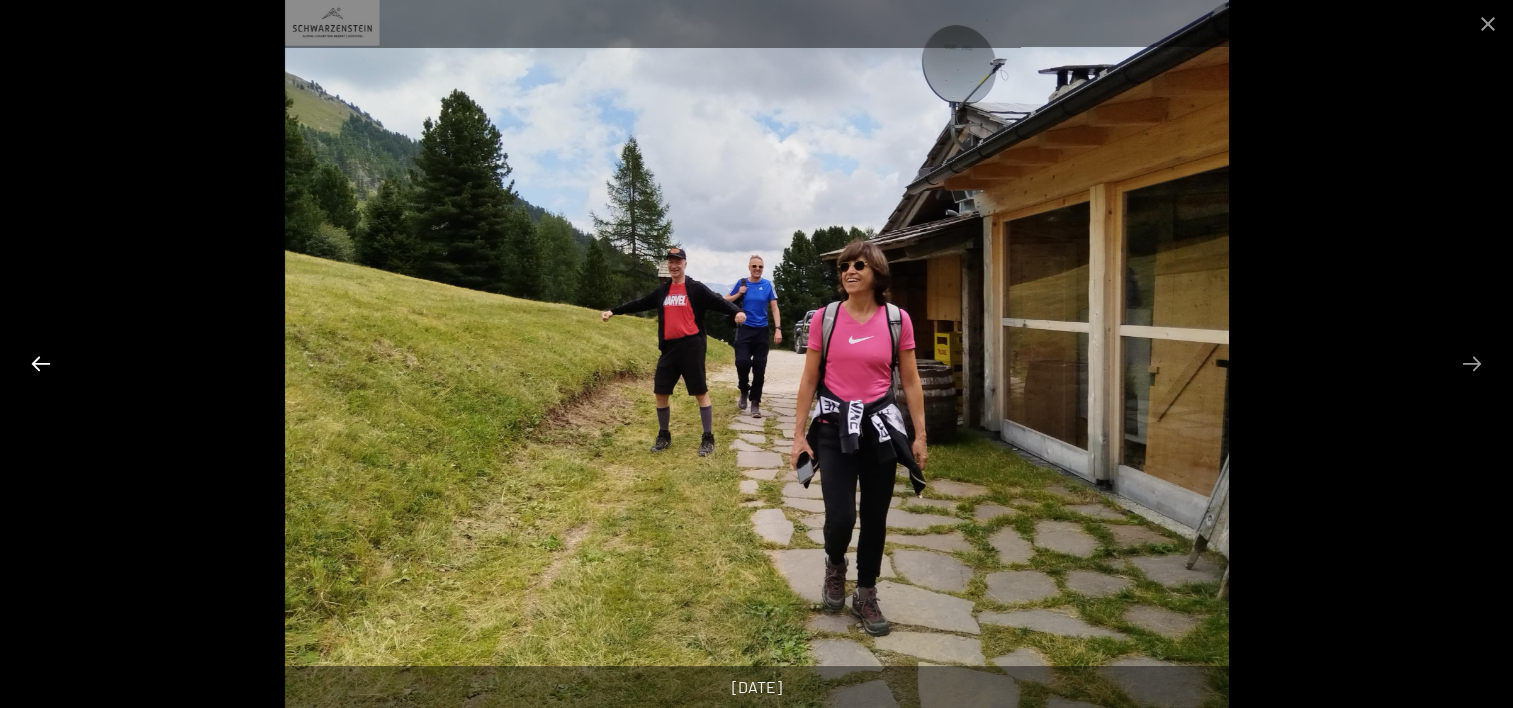 click at bounding box center [41, 363] 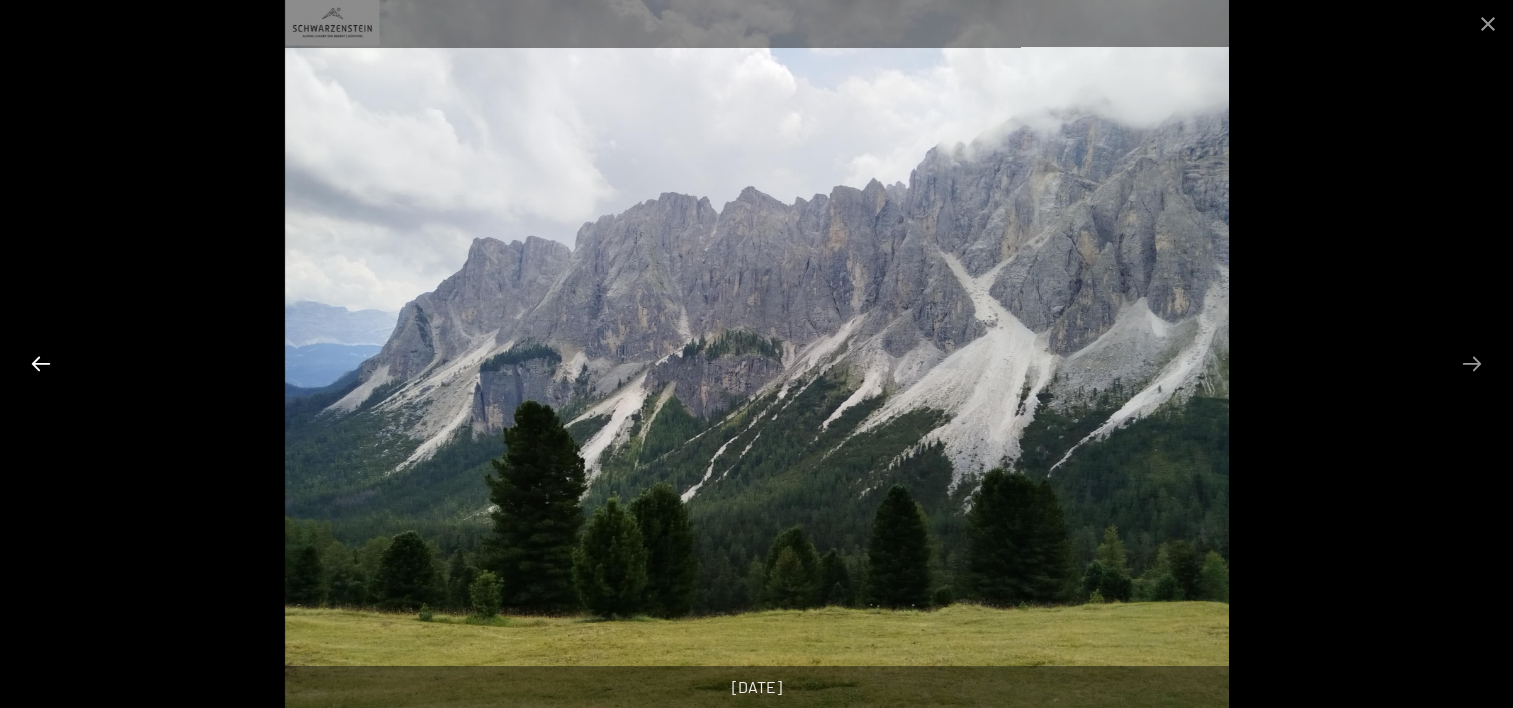 click at bounding box center [41, 363] 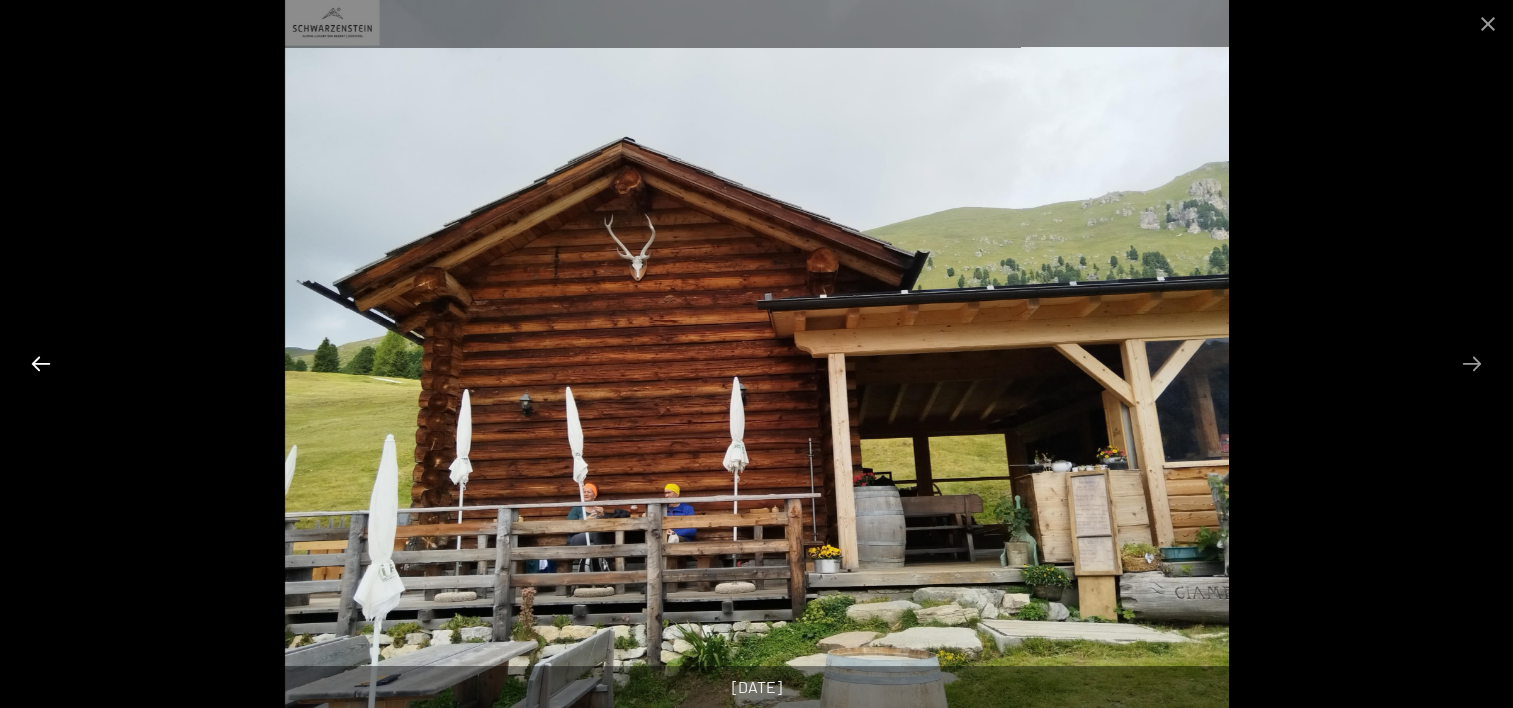 click at bounding box center [41, 363] 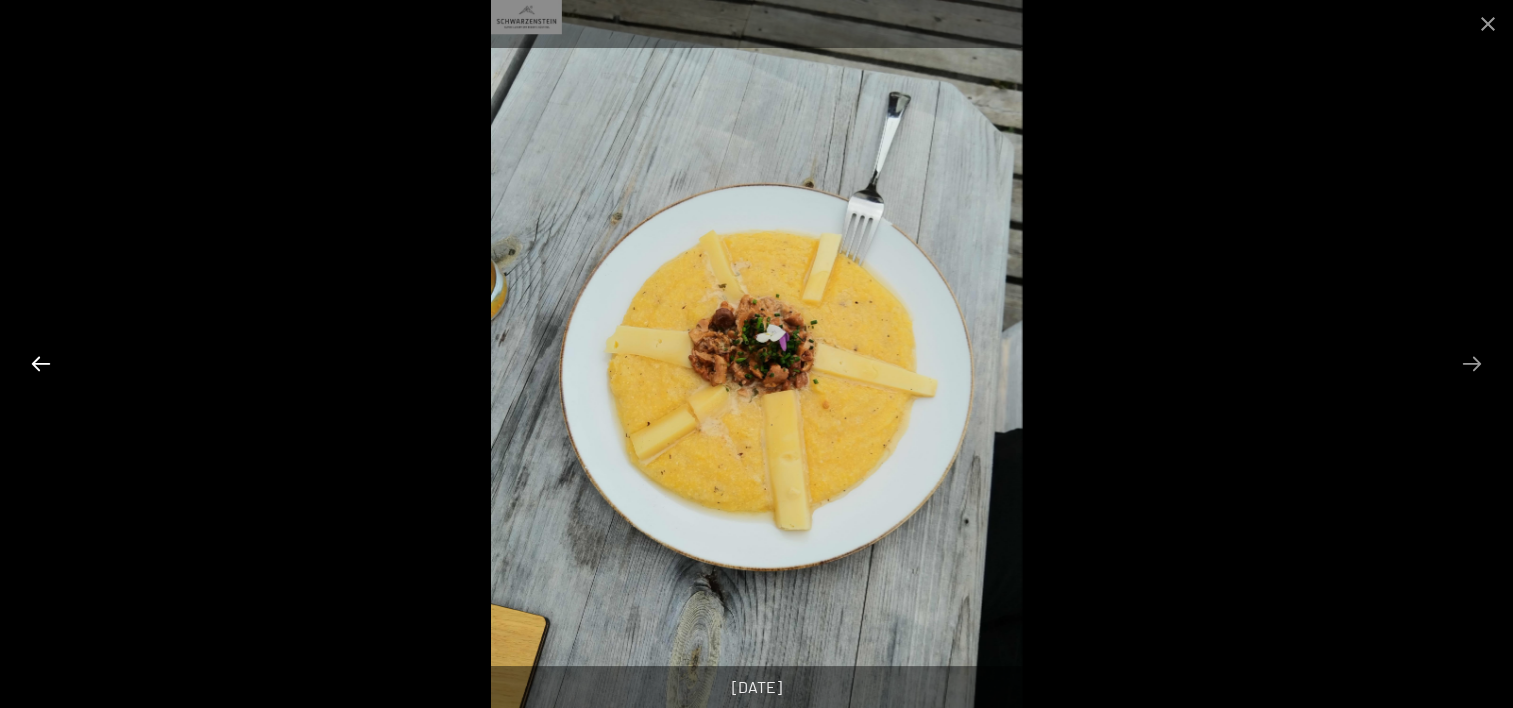 click at bounding box center [41, 363] 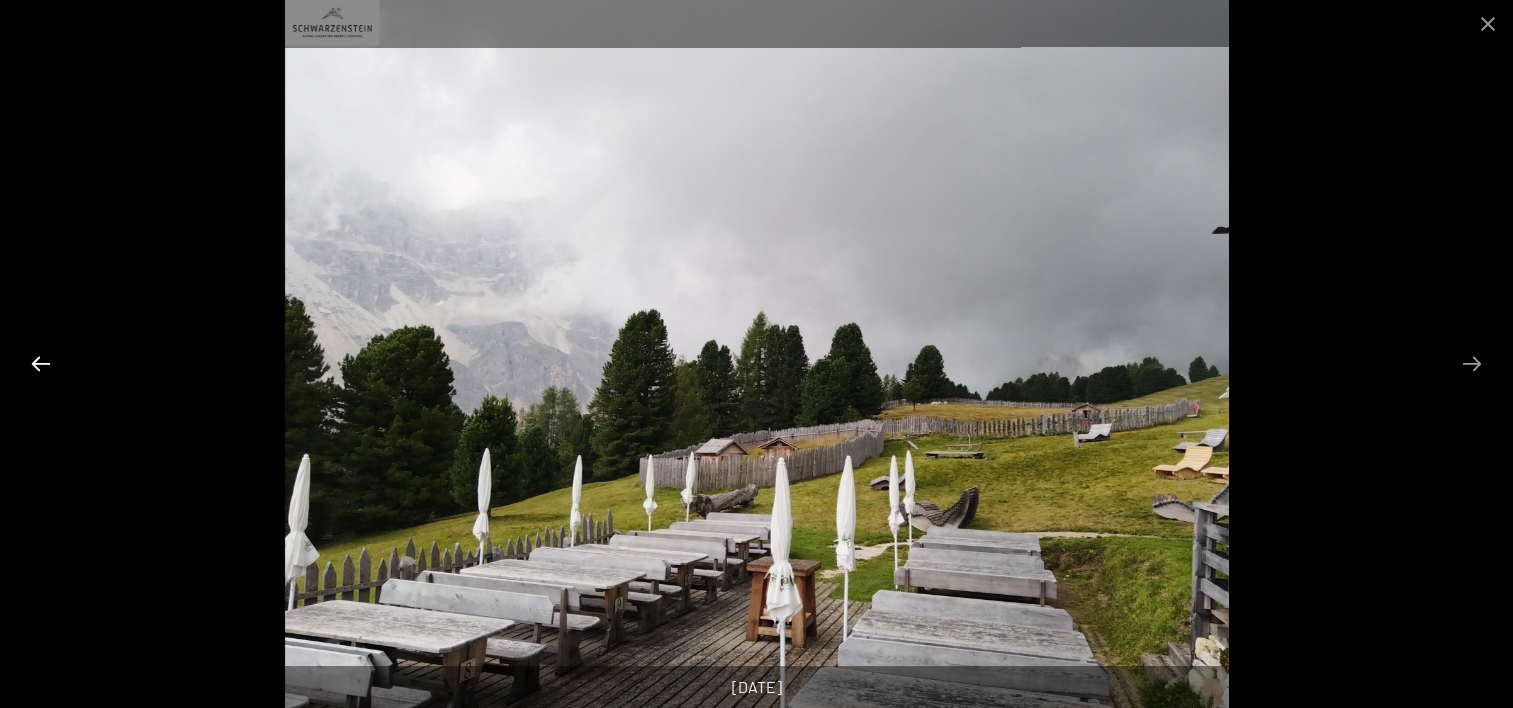 click at bounding box center [41, 363] 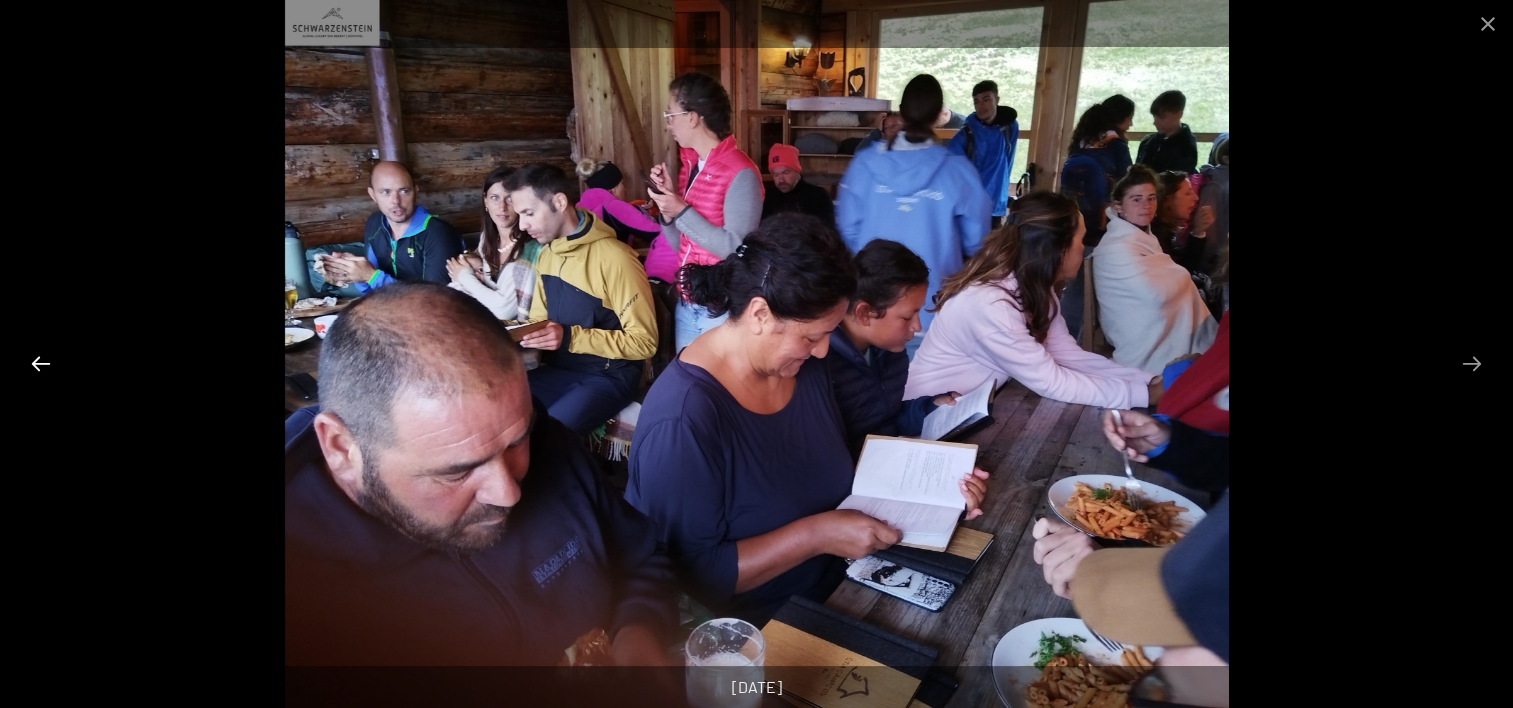 click at bounding box center [41, 363] 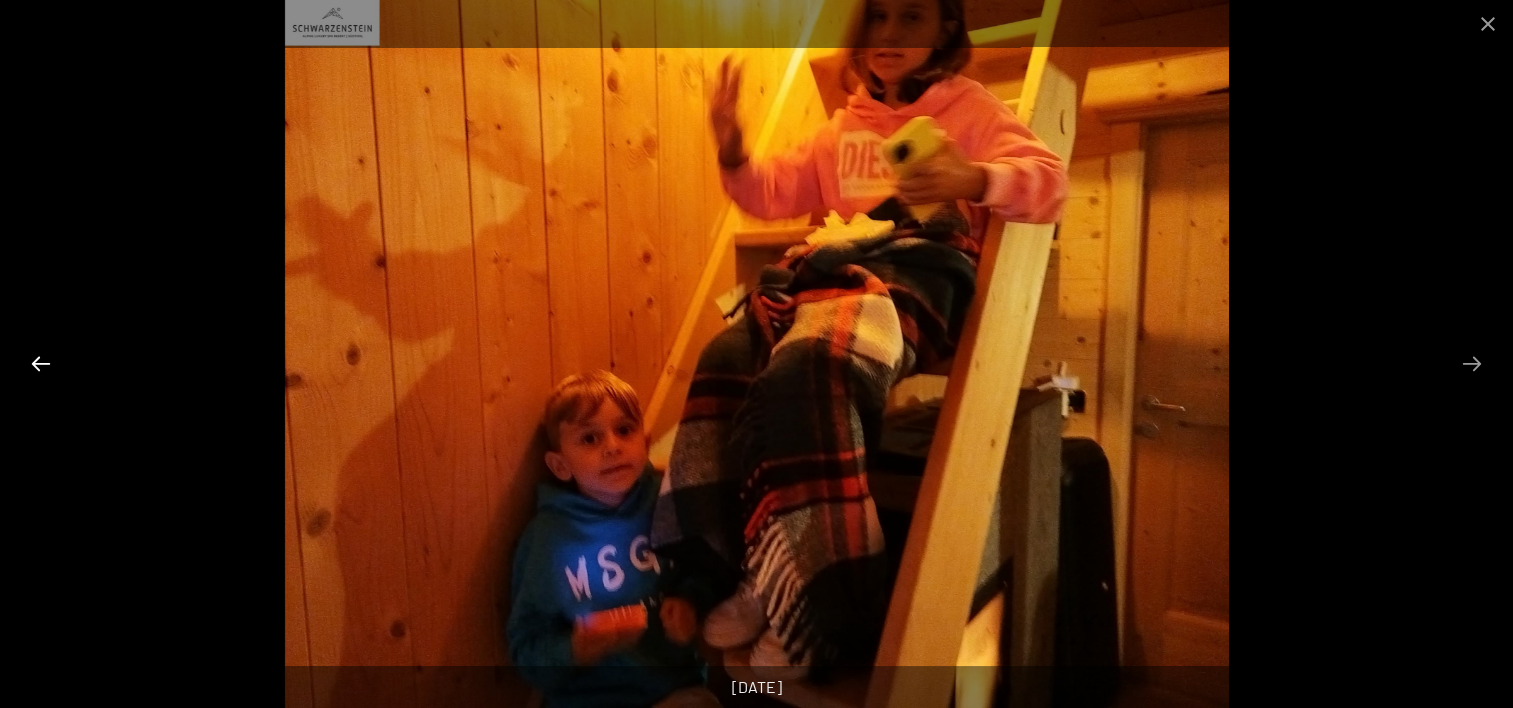 click at bounding box center [41, 363] 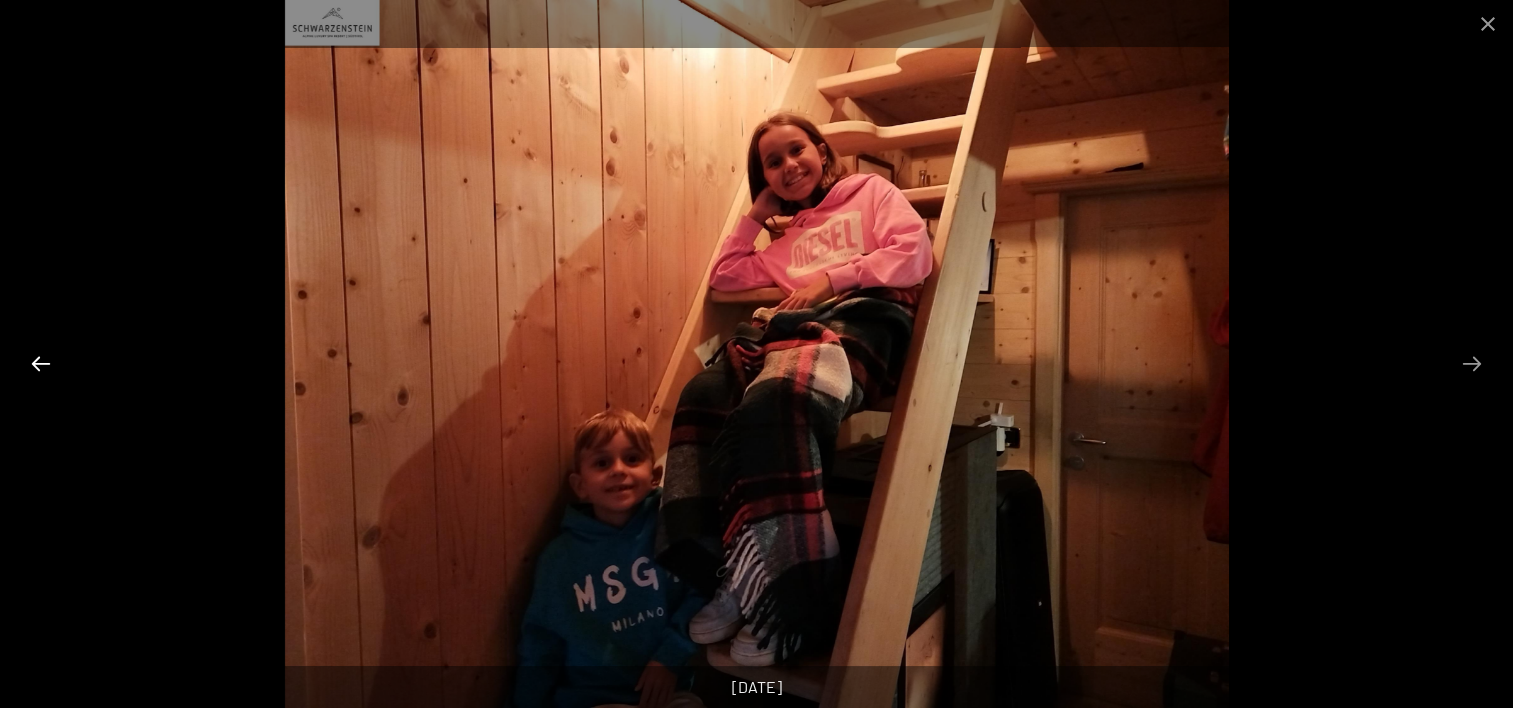click at bounding box center [41, 363] 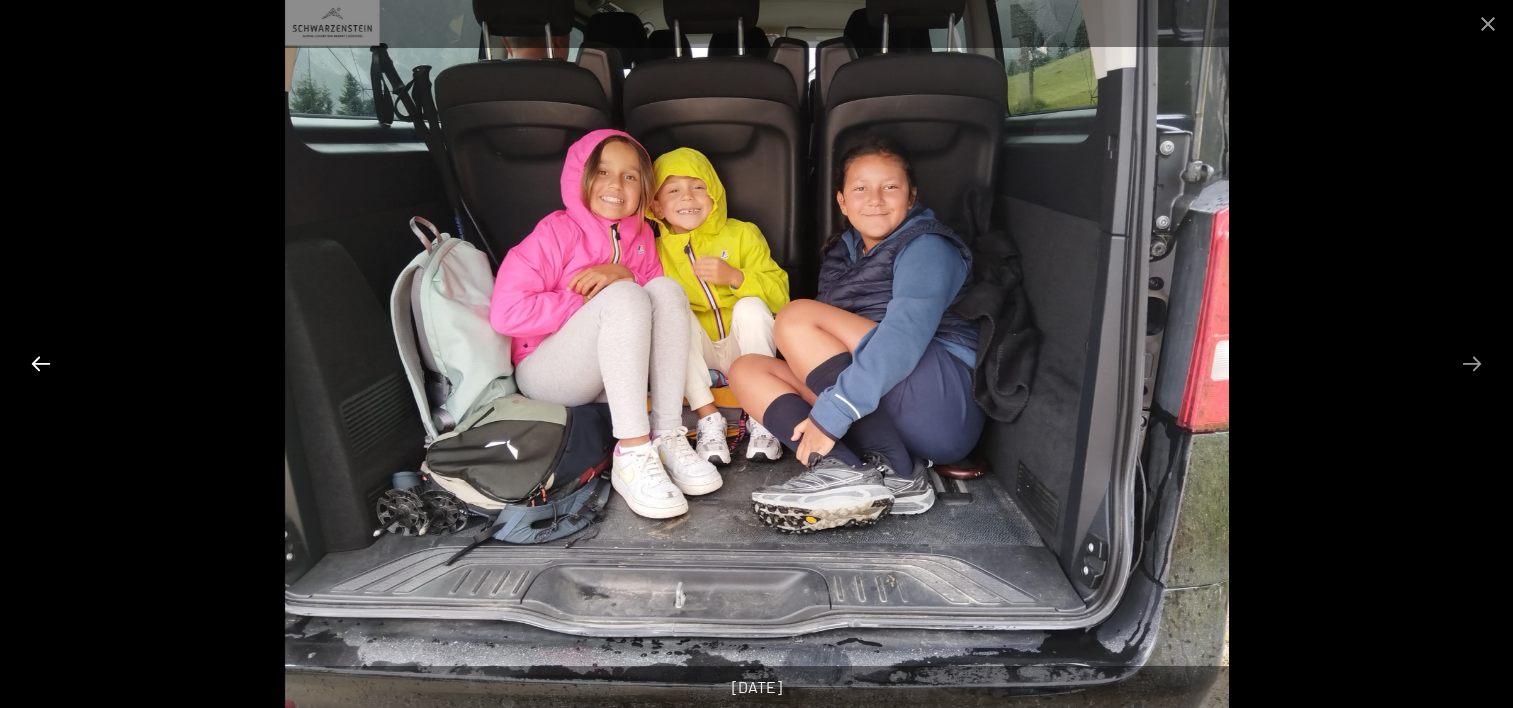 click at bounding box center [41, 363] 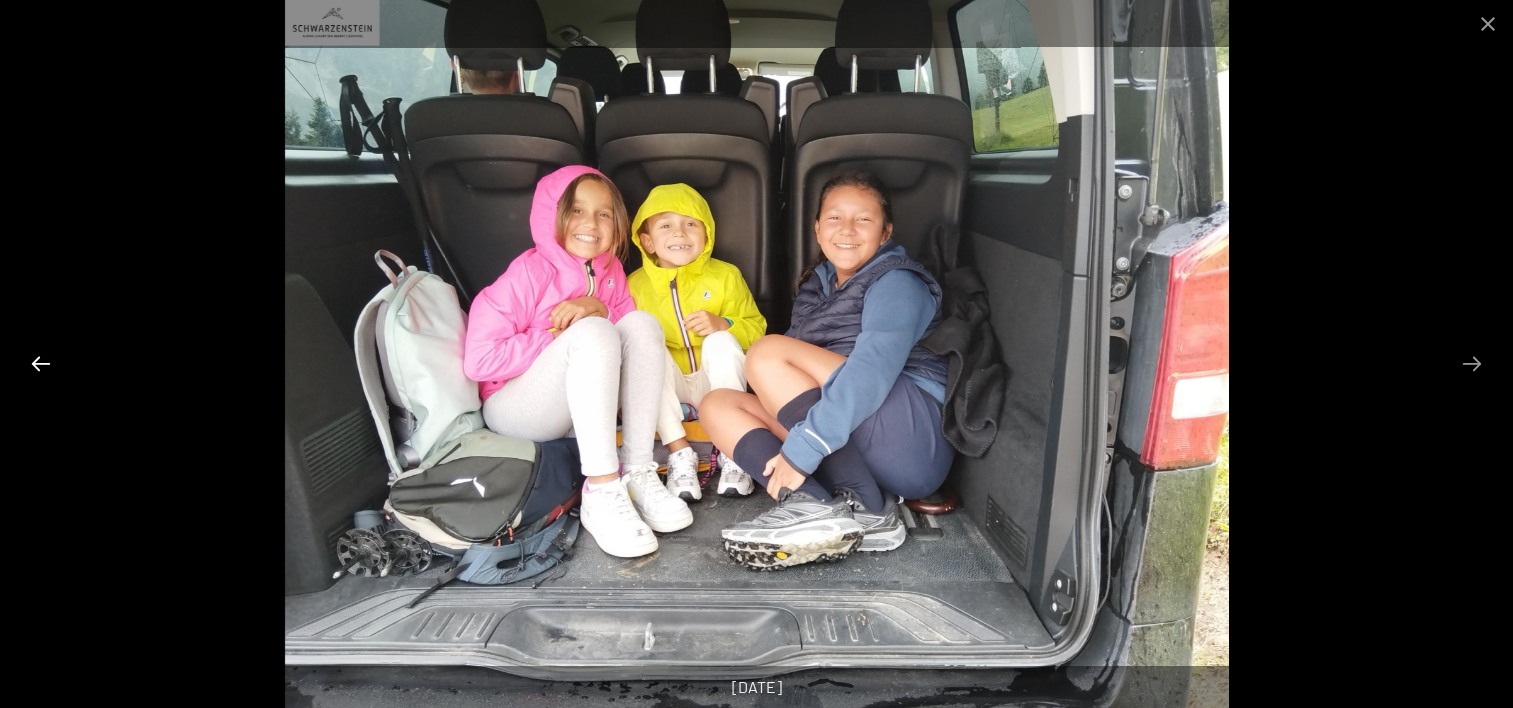 click at bounding box center (41, 363) 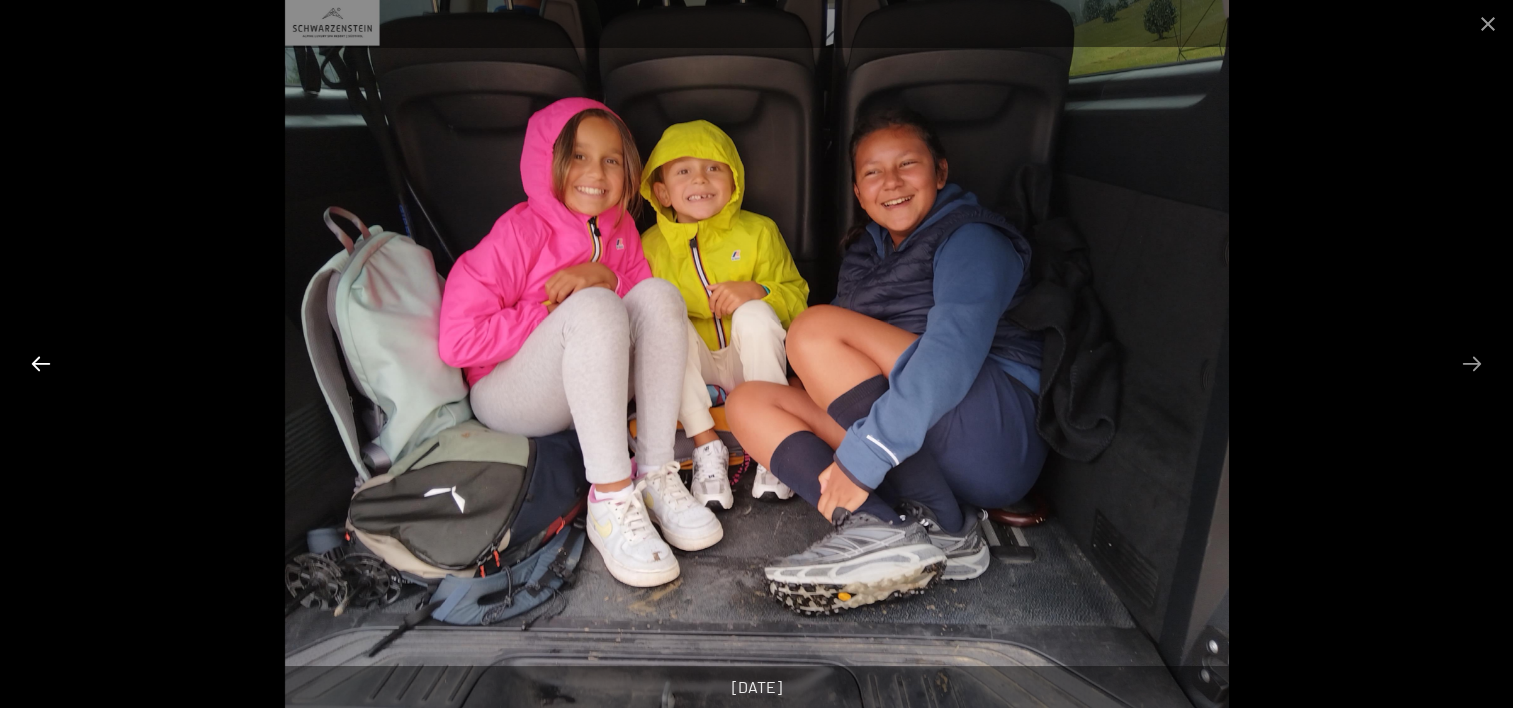 click at bounding box center [41, 363] 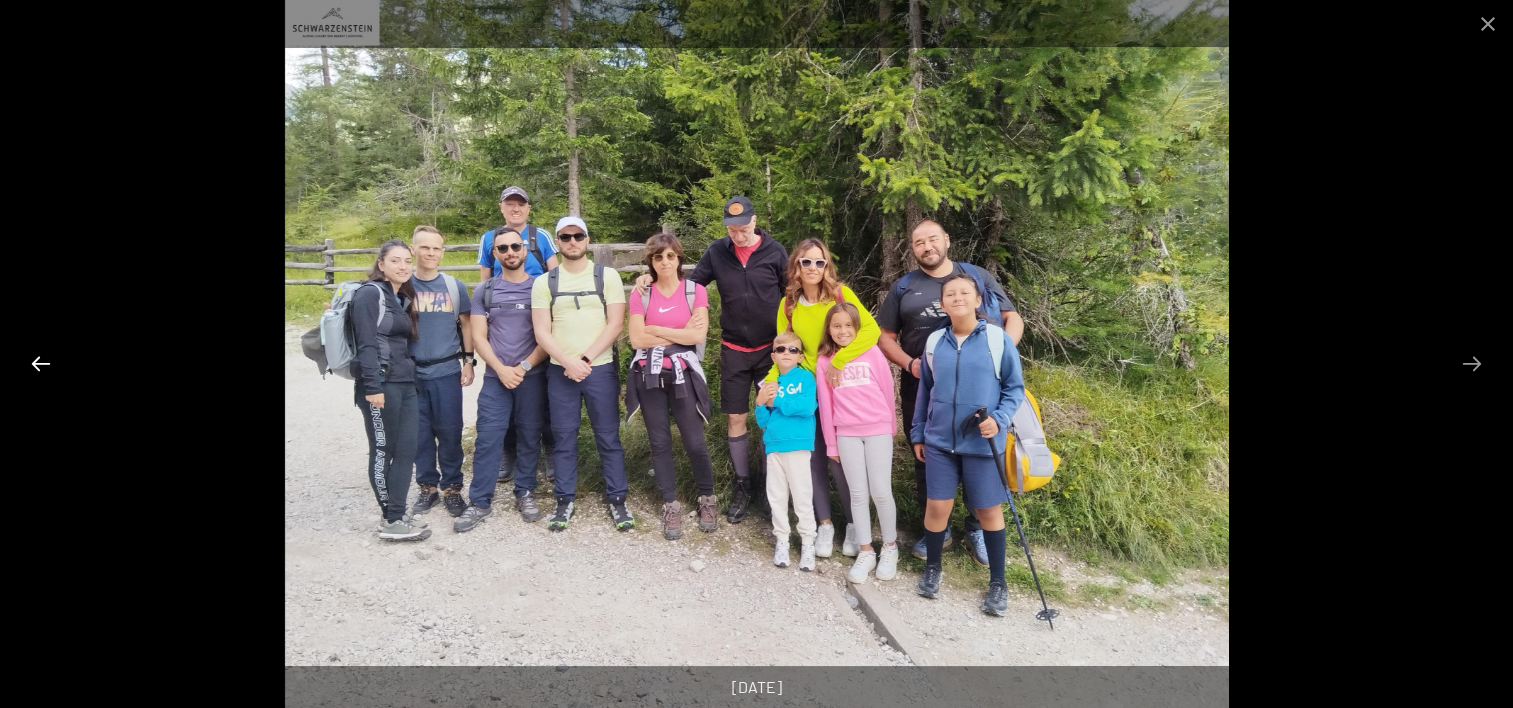 click at bounding box center (41, 363) 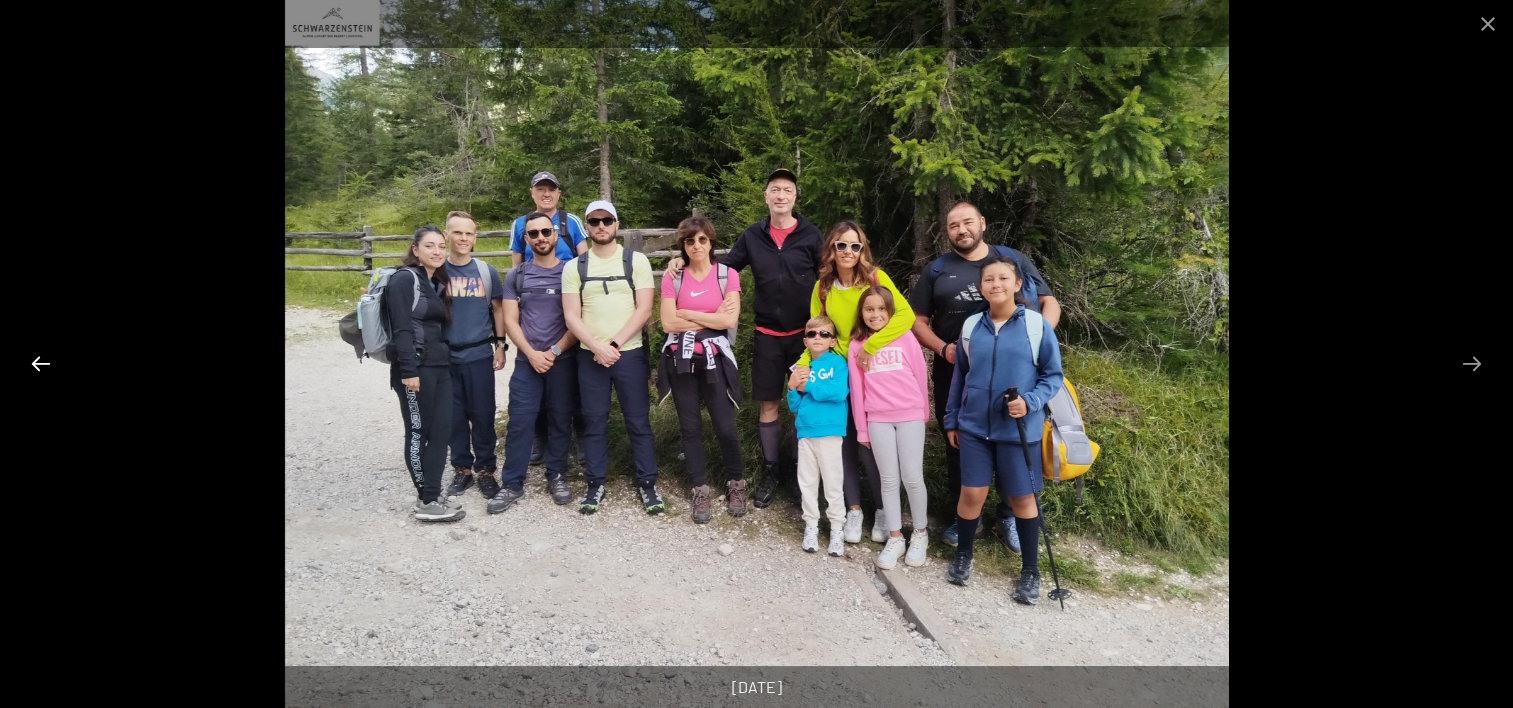 click at bounding box center [41, 363] 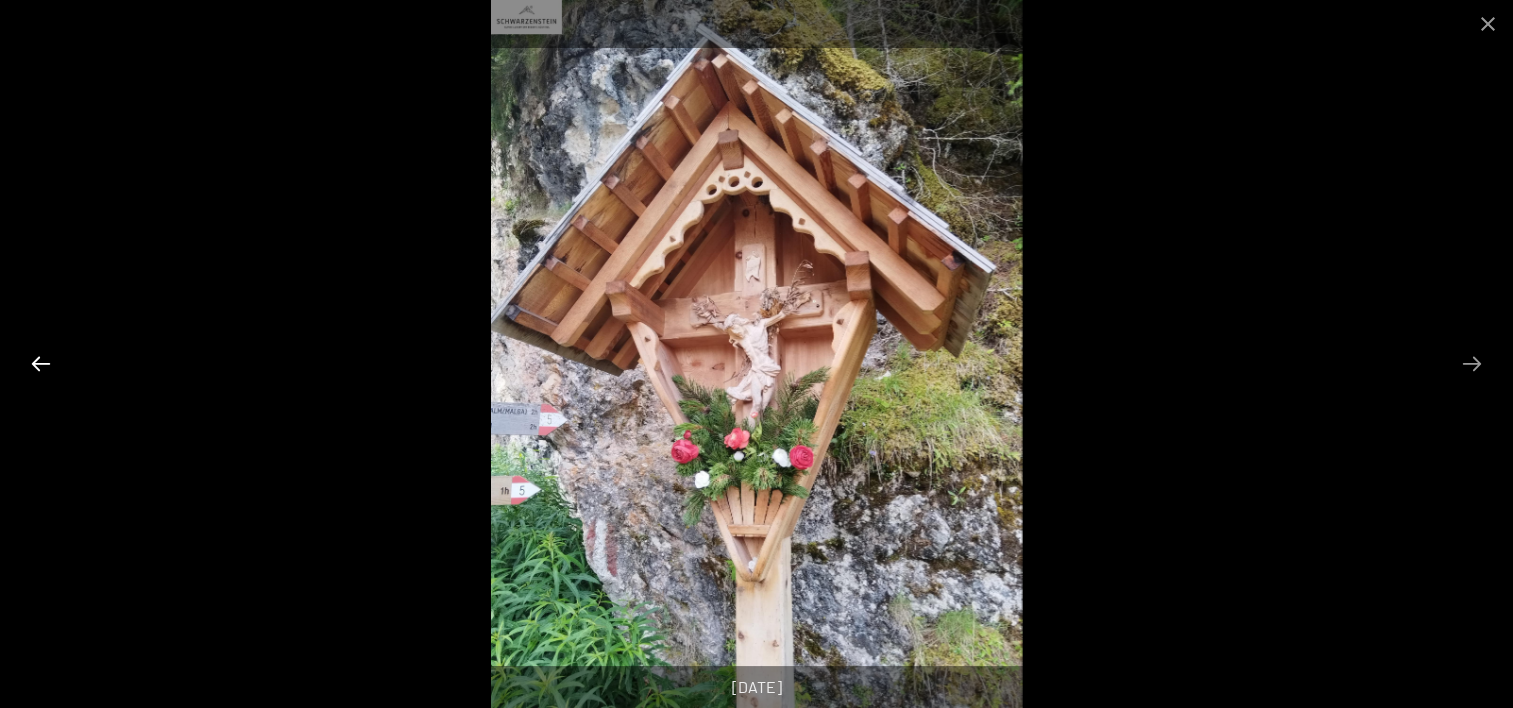 click at bounding box center [41, 363] 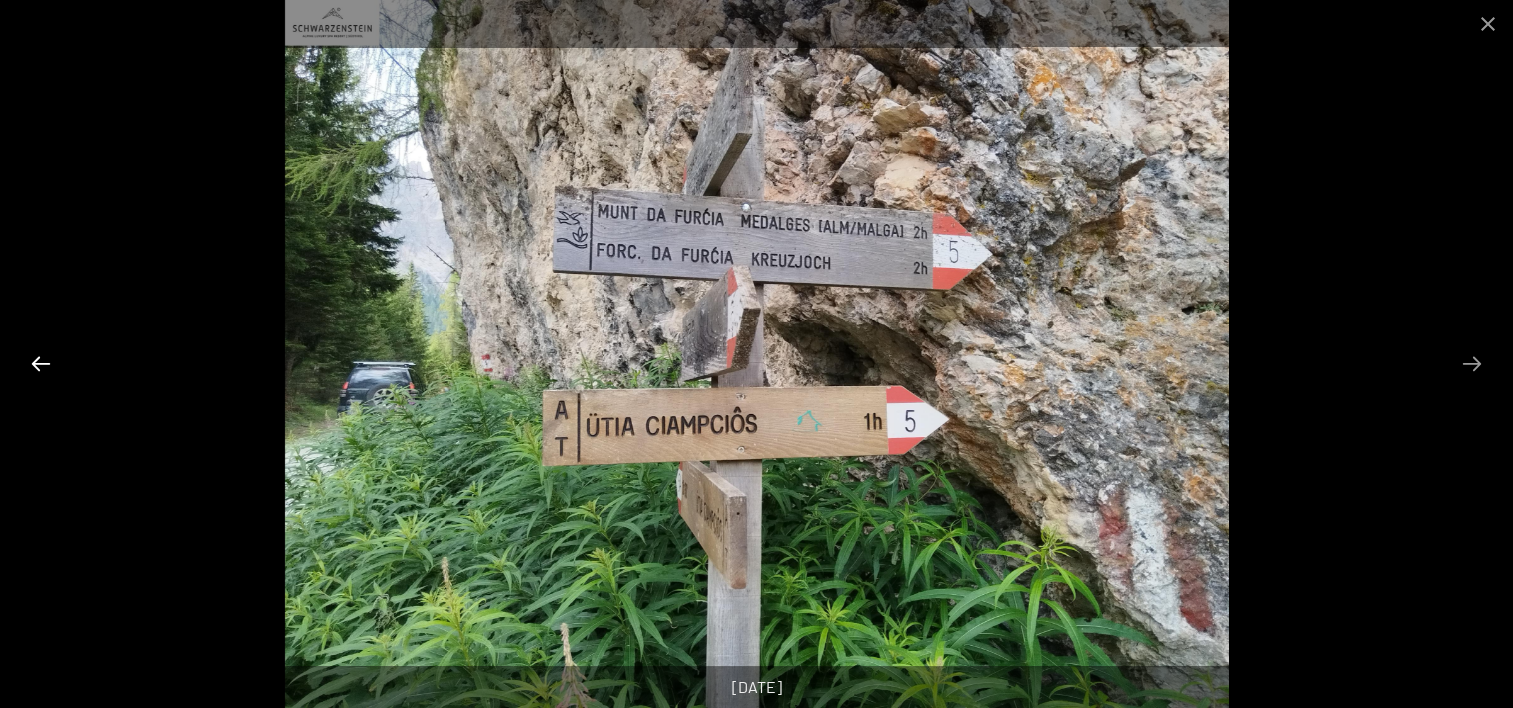 click at bounding box center [41, 363] 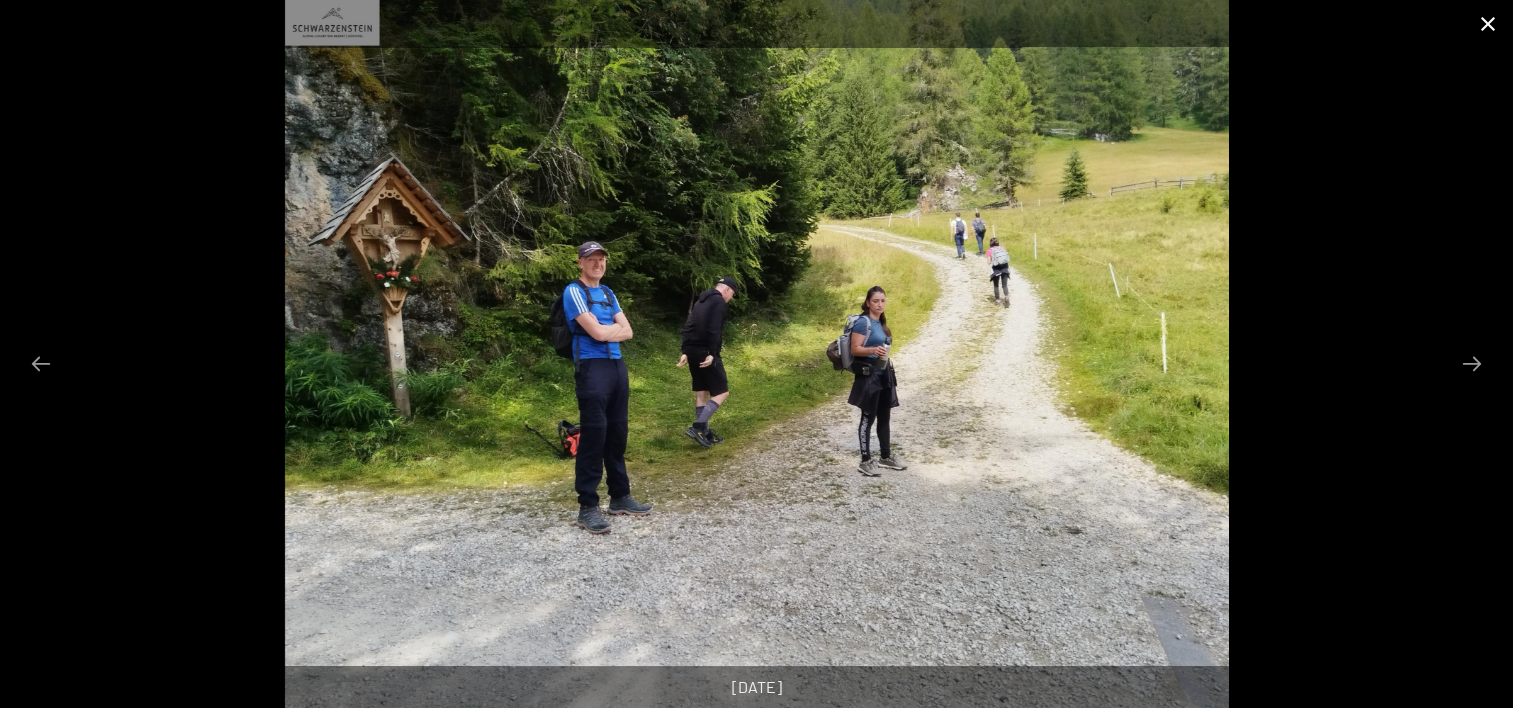 click at bounding box center [1488, 23] 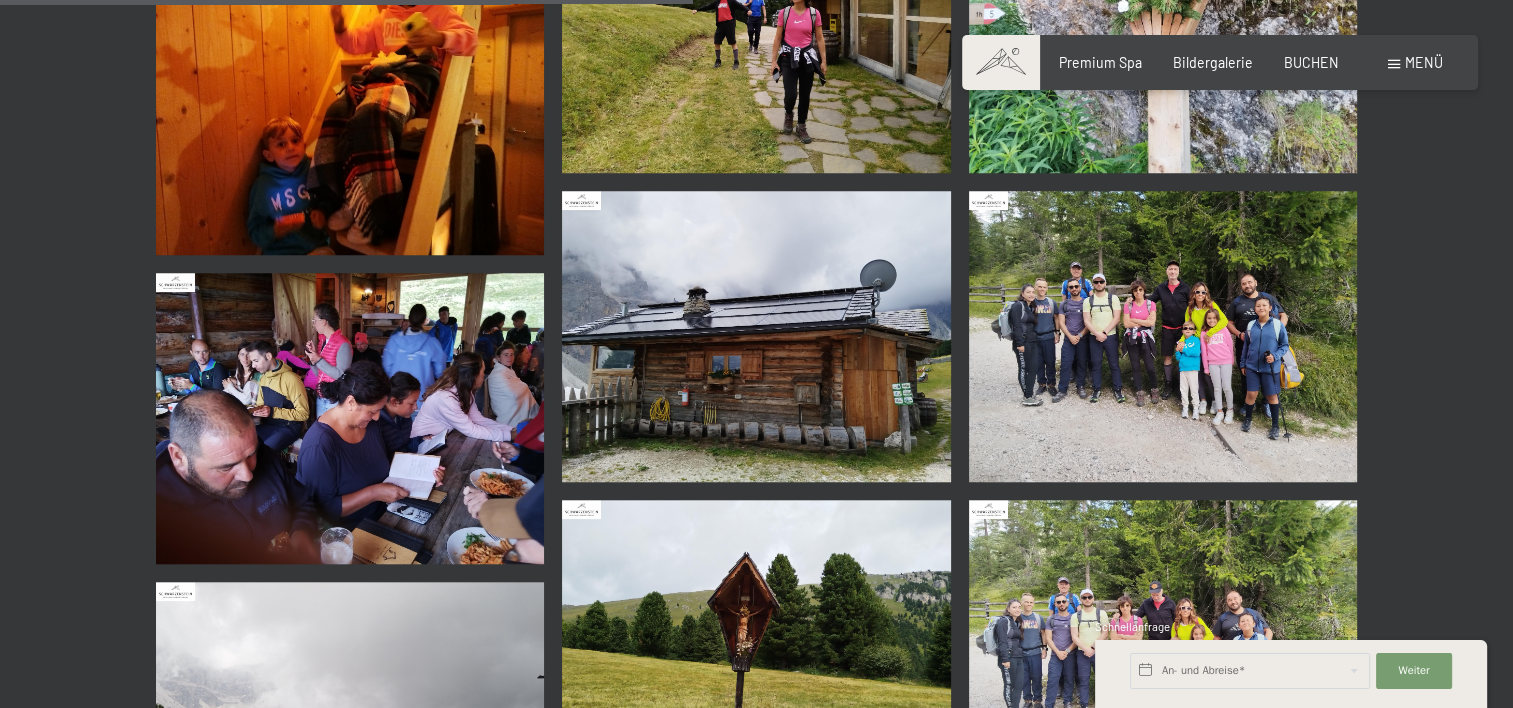 scroll, scrollTop: 1600, scrollLeft: 0, axis: vertical 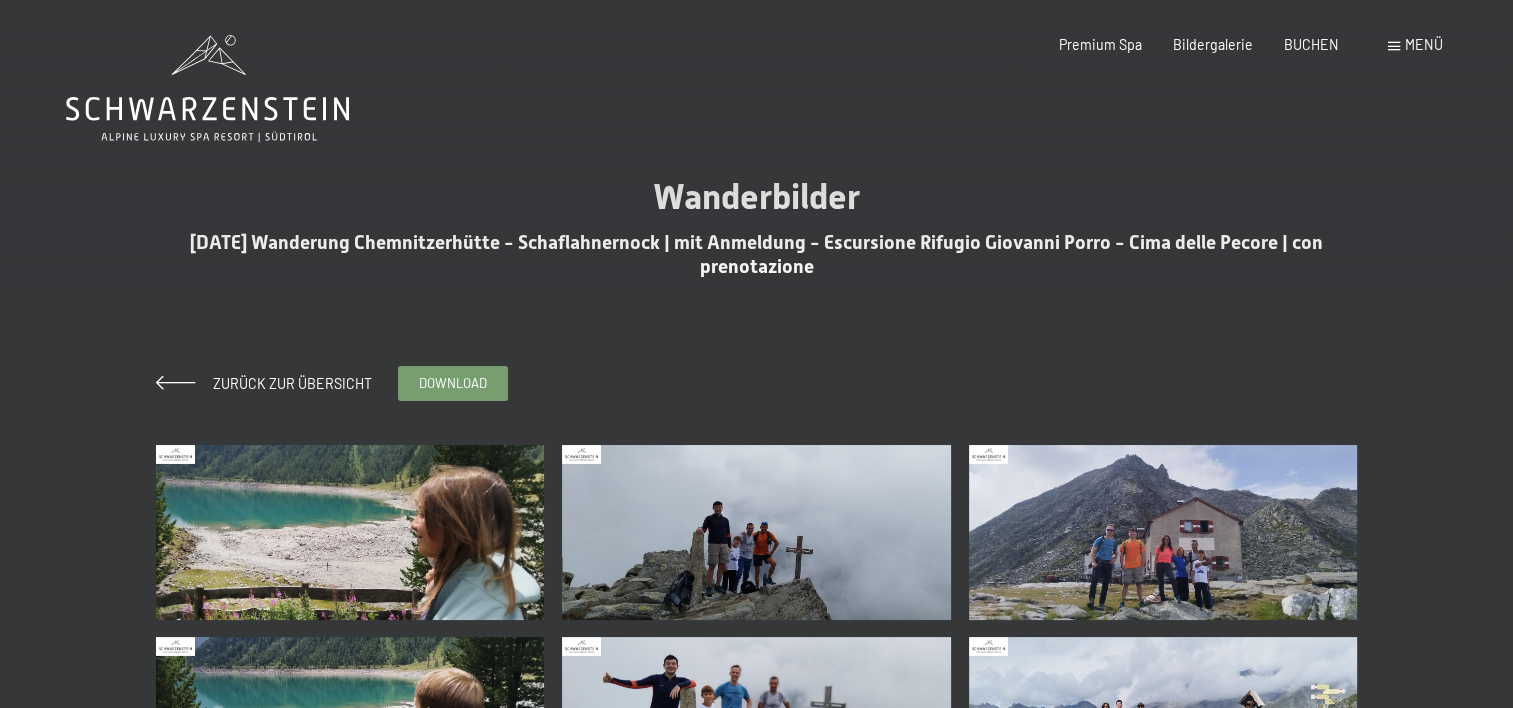 click at bounding box center [350, 532] 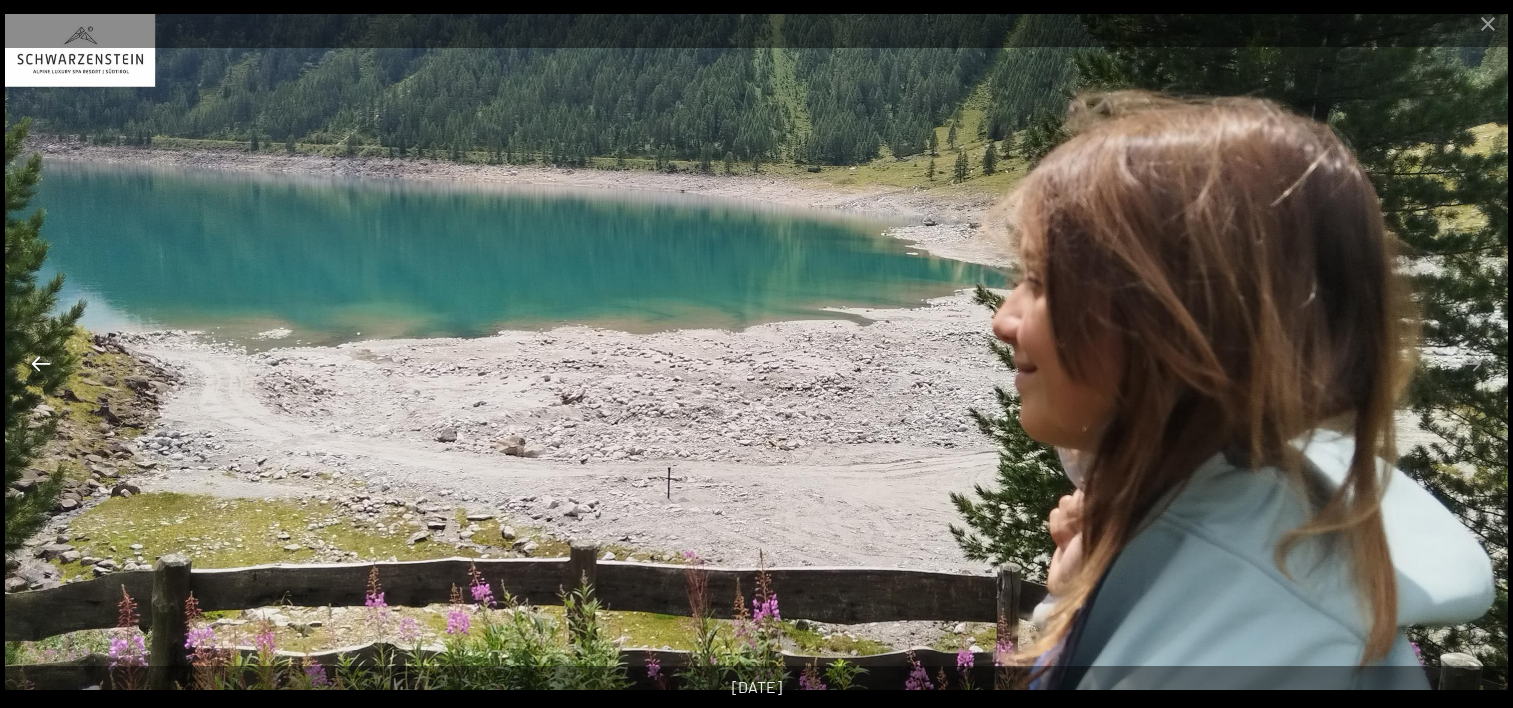 click at bounding box center (41, 363) 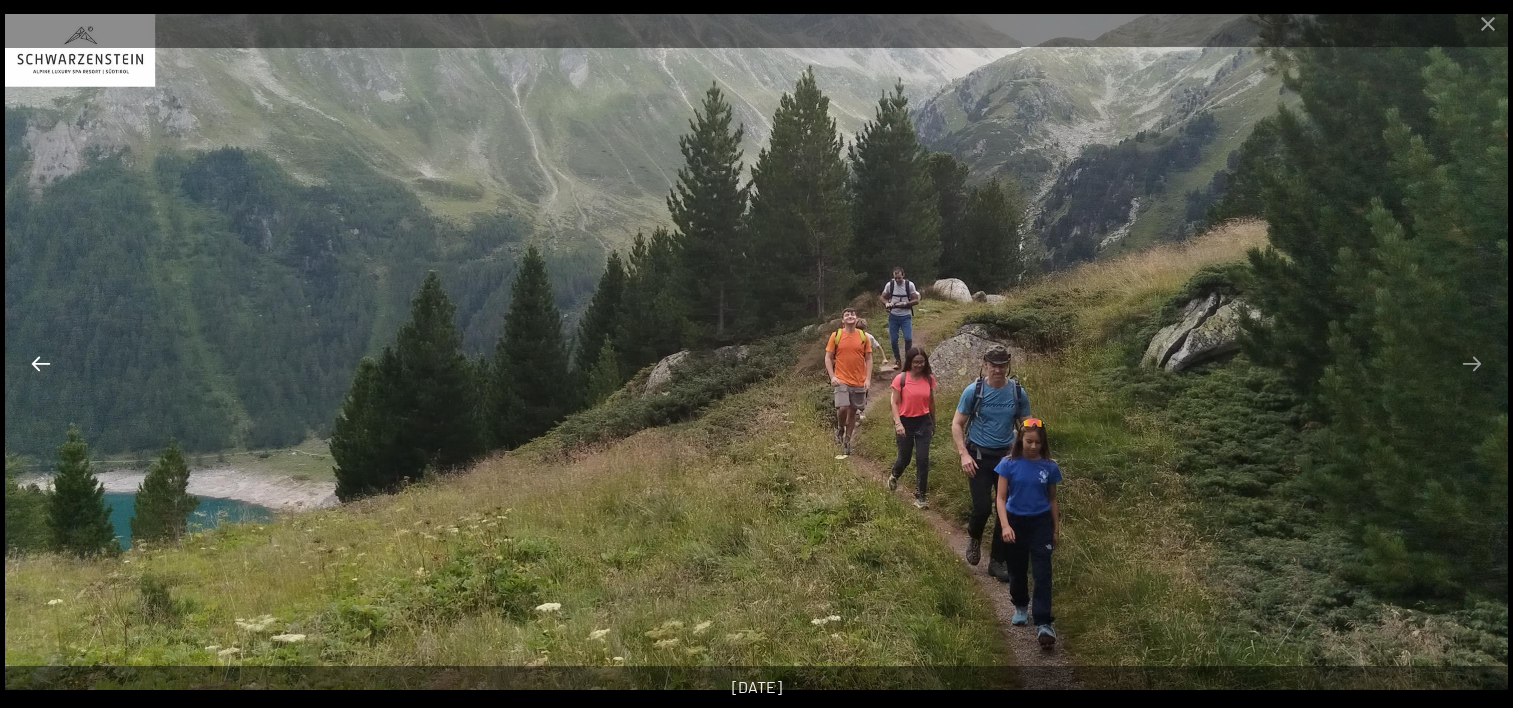 click at bounding box center [41, 363] 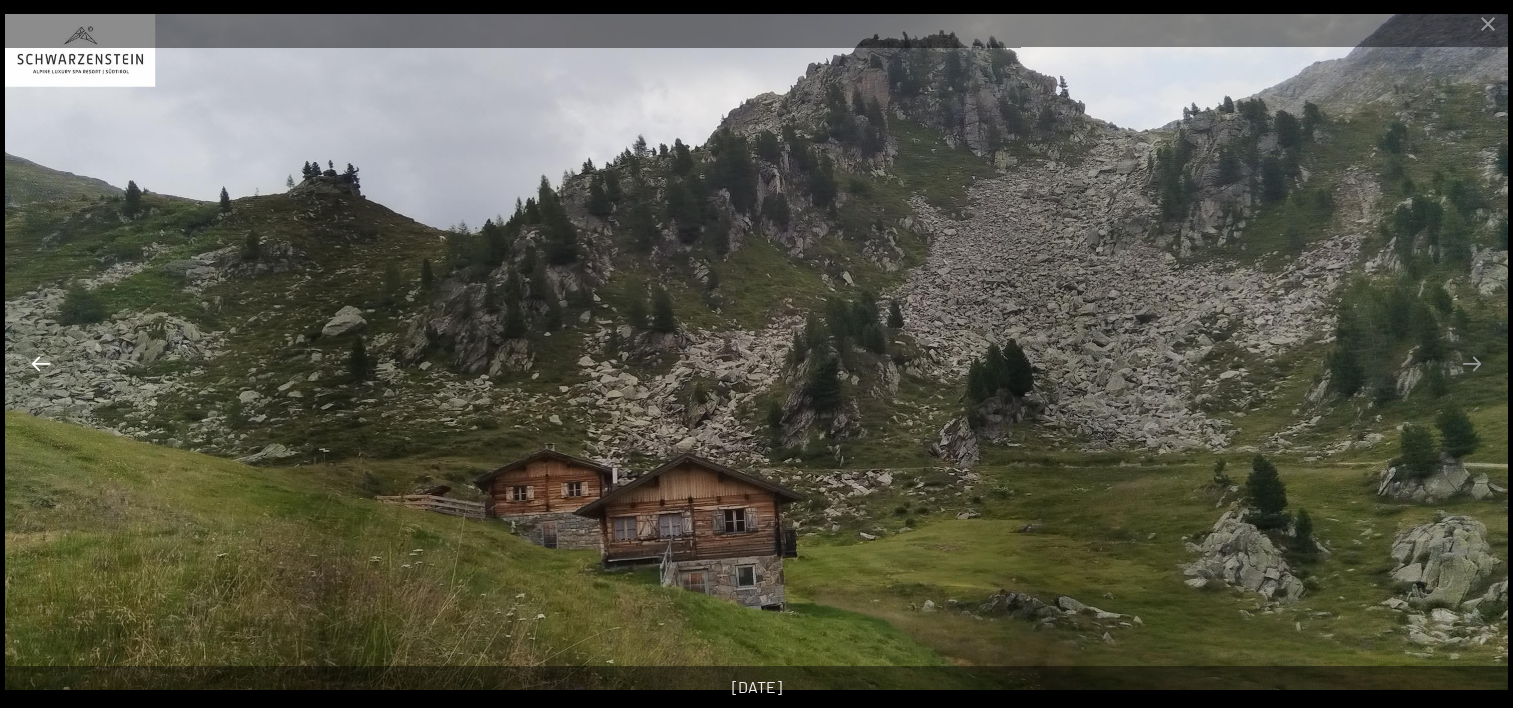 click at bounding box center (41, 363) 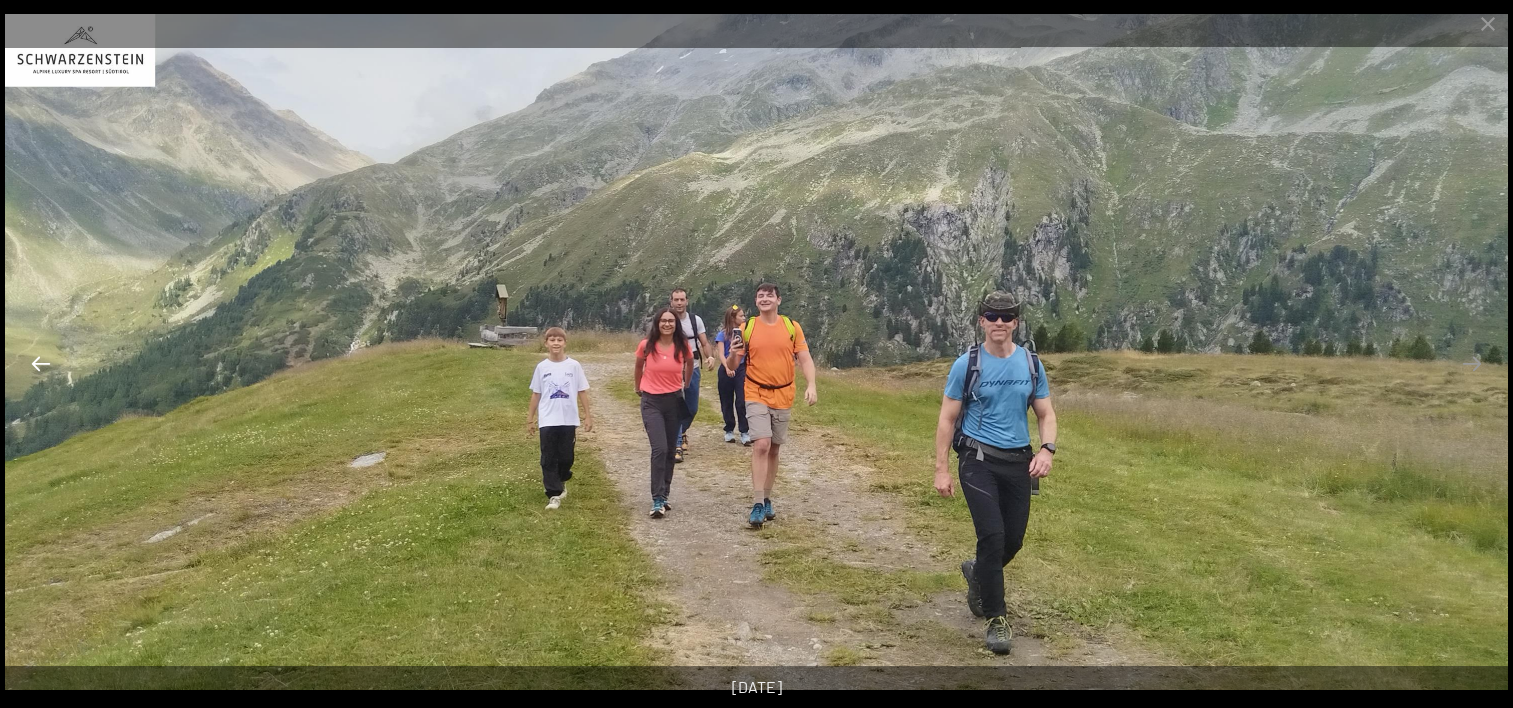click at bounding box center [41, 363] 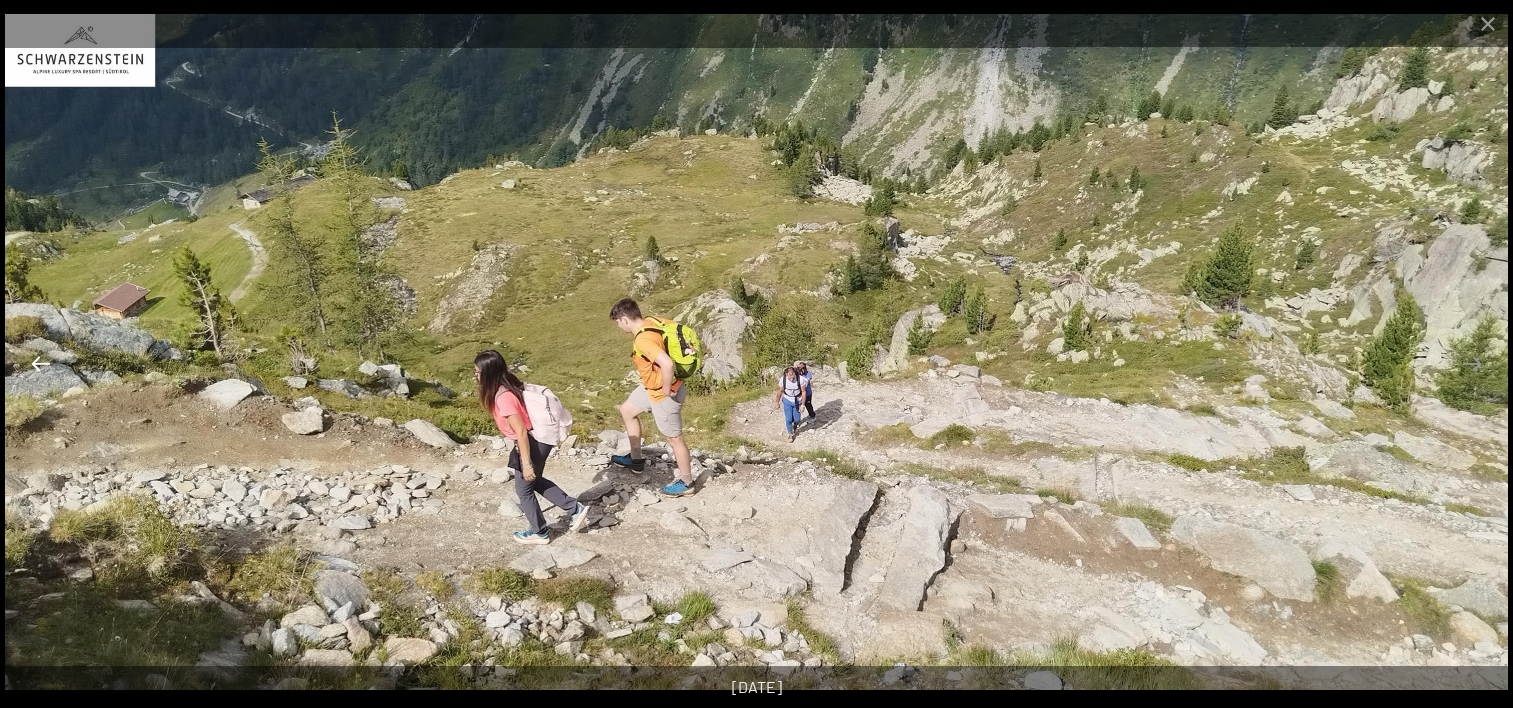 click at bounding box center (41, 363) 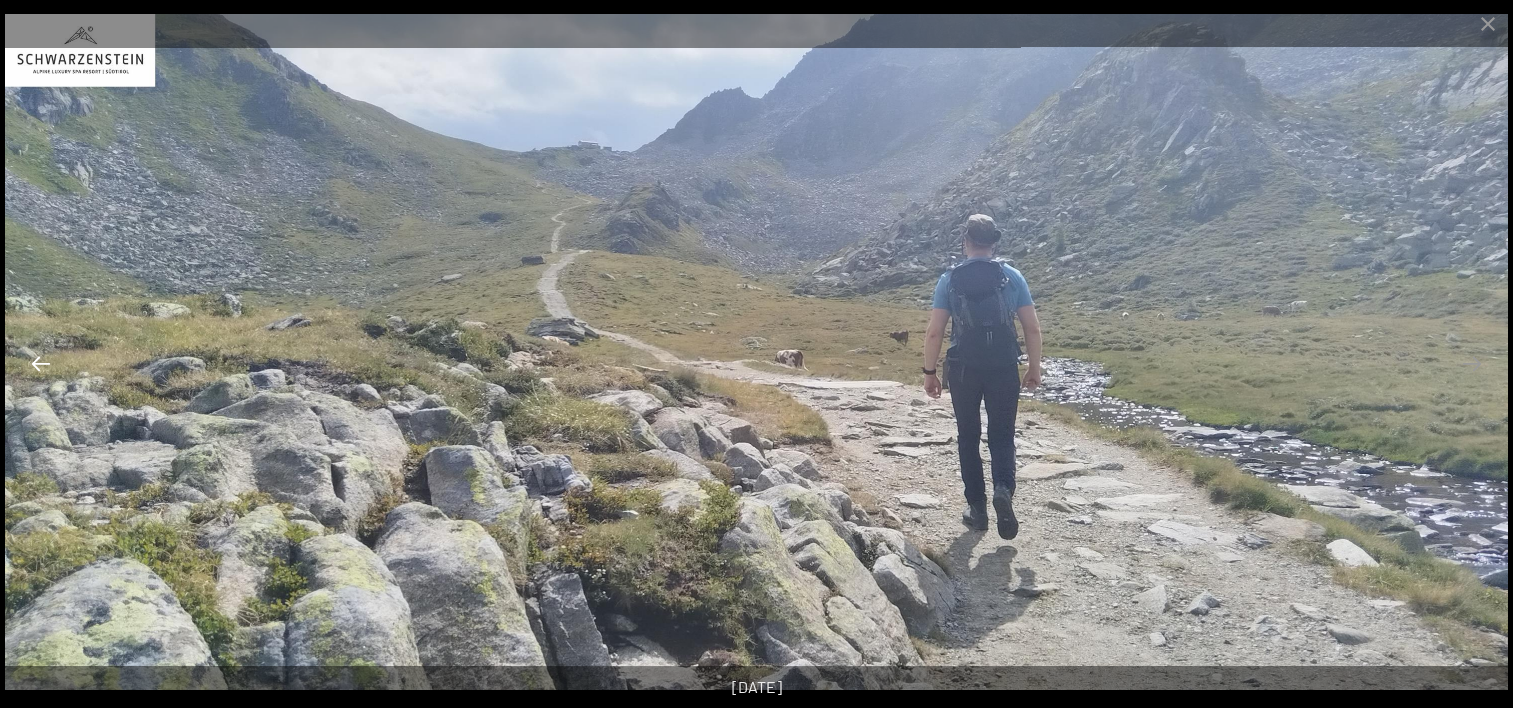 click at bounding box center (41, 363) 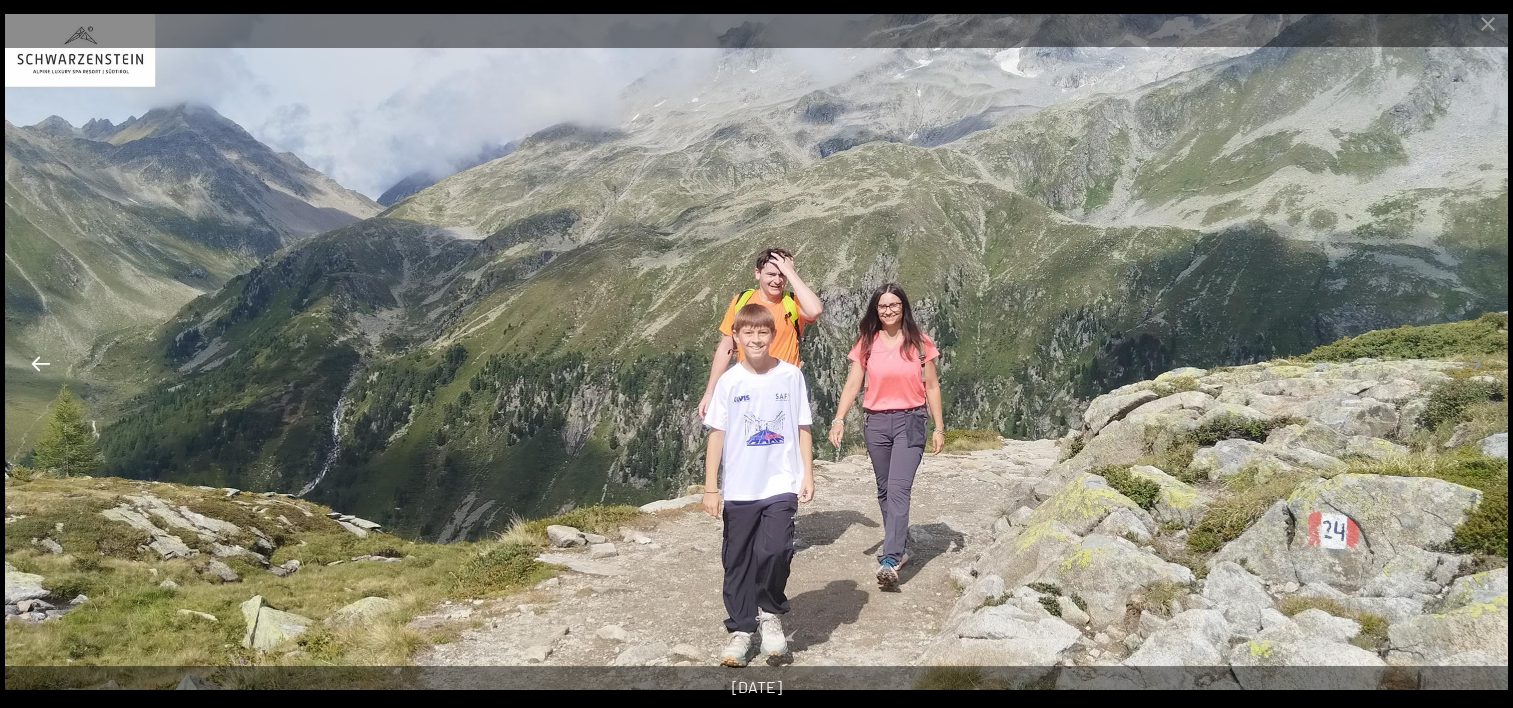 click at bounding box center [41, 363] 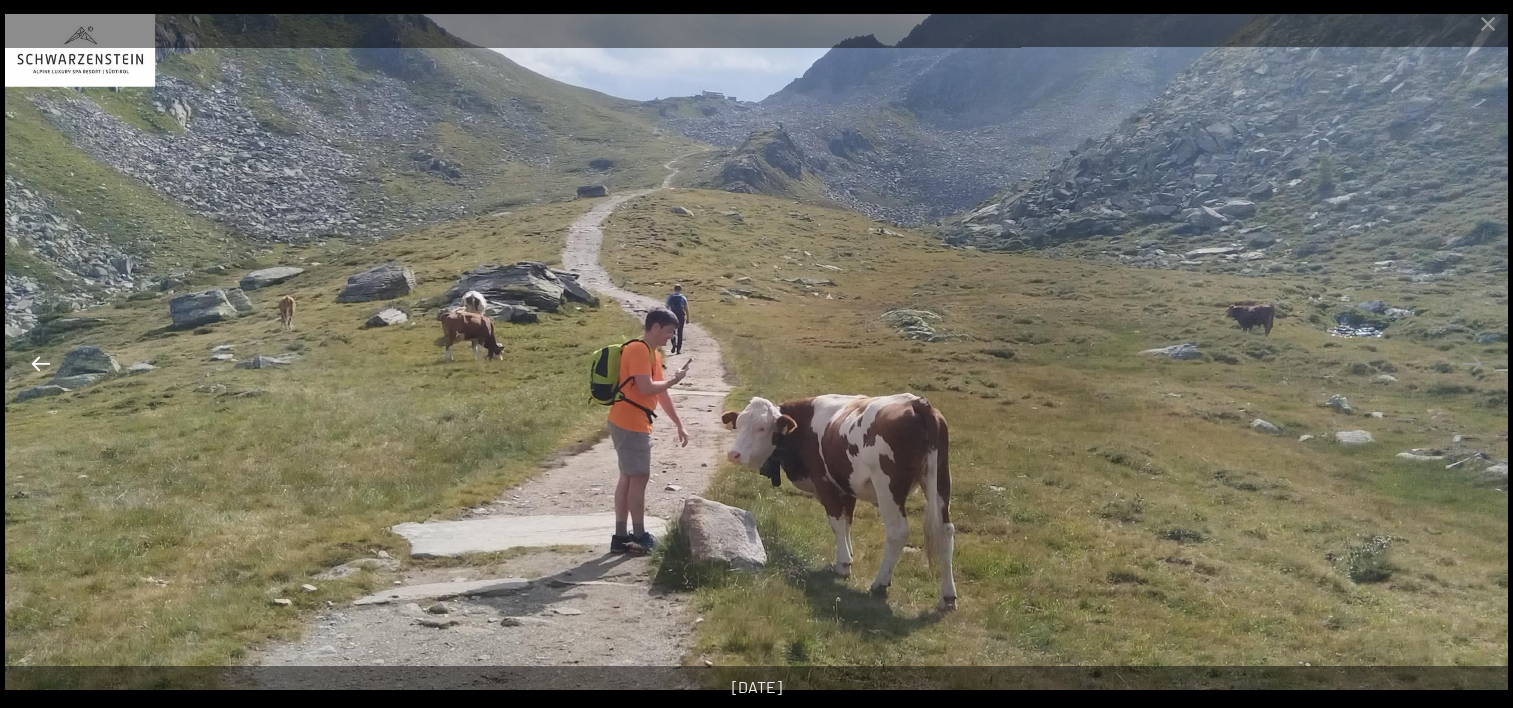 click at bounding box center (41, 363) 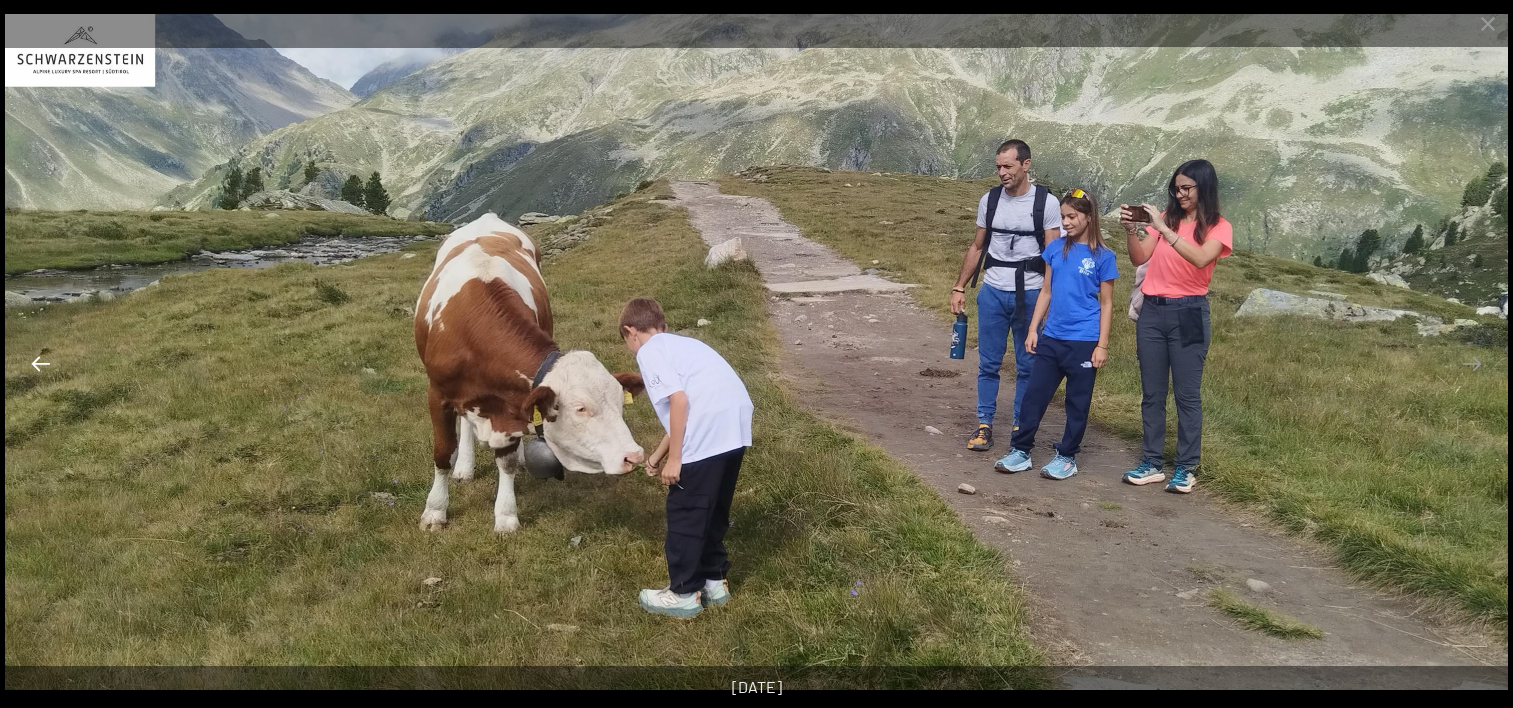 click at bounding box center (41, 363) 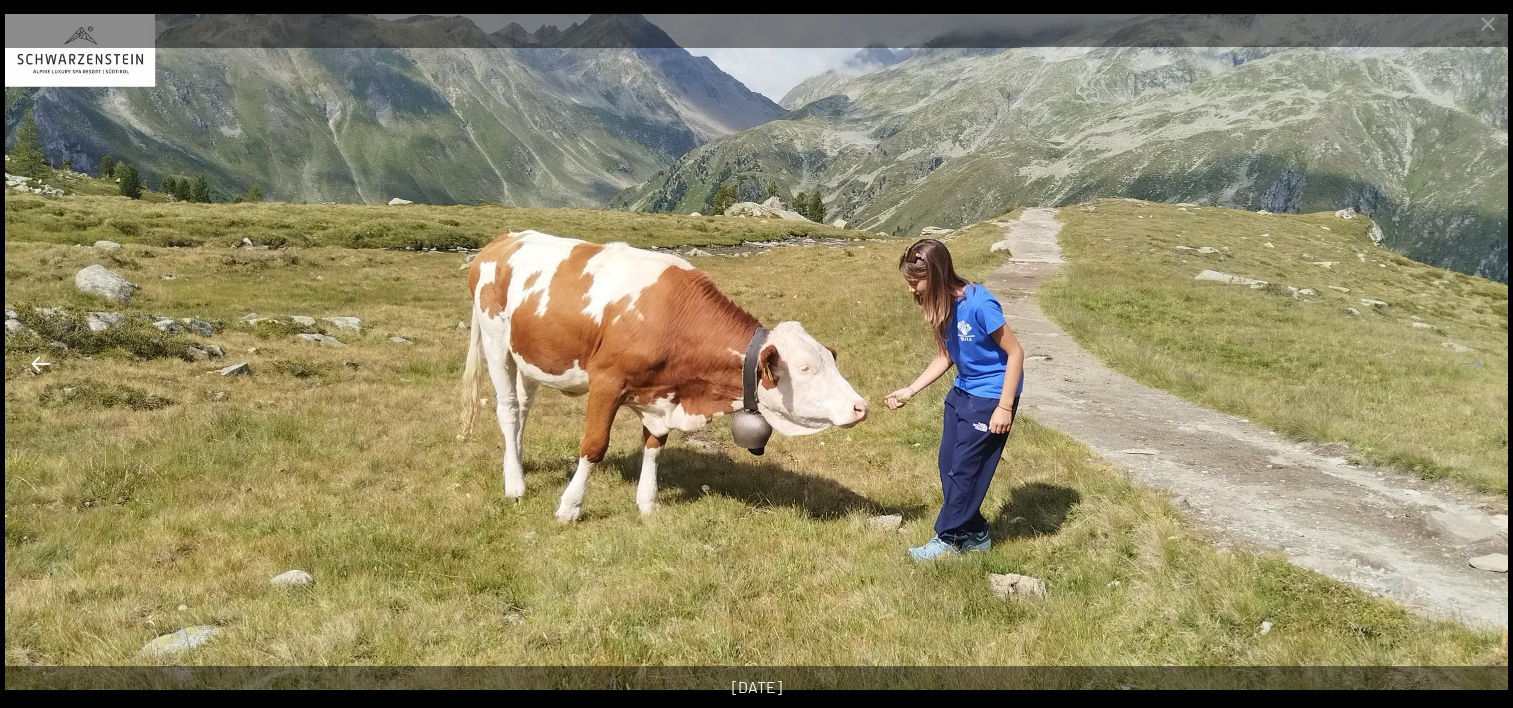 click at bounding box center (41, 363) 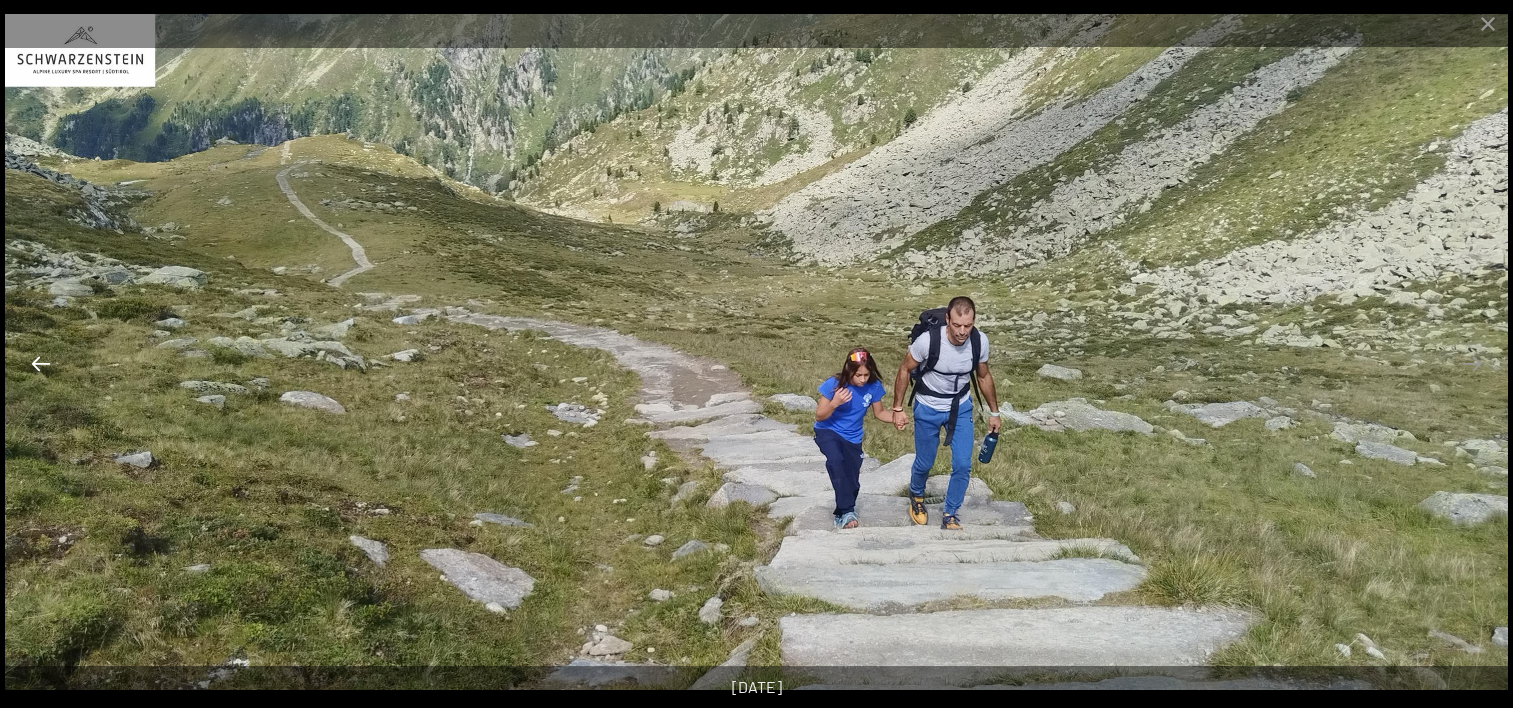 click at bounding box center (41, 363) 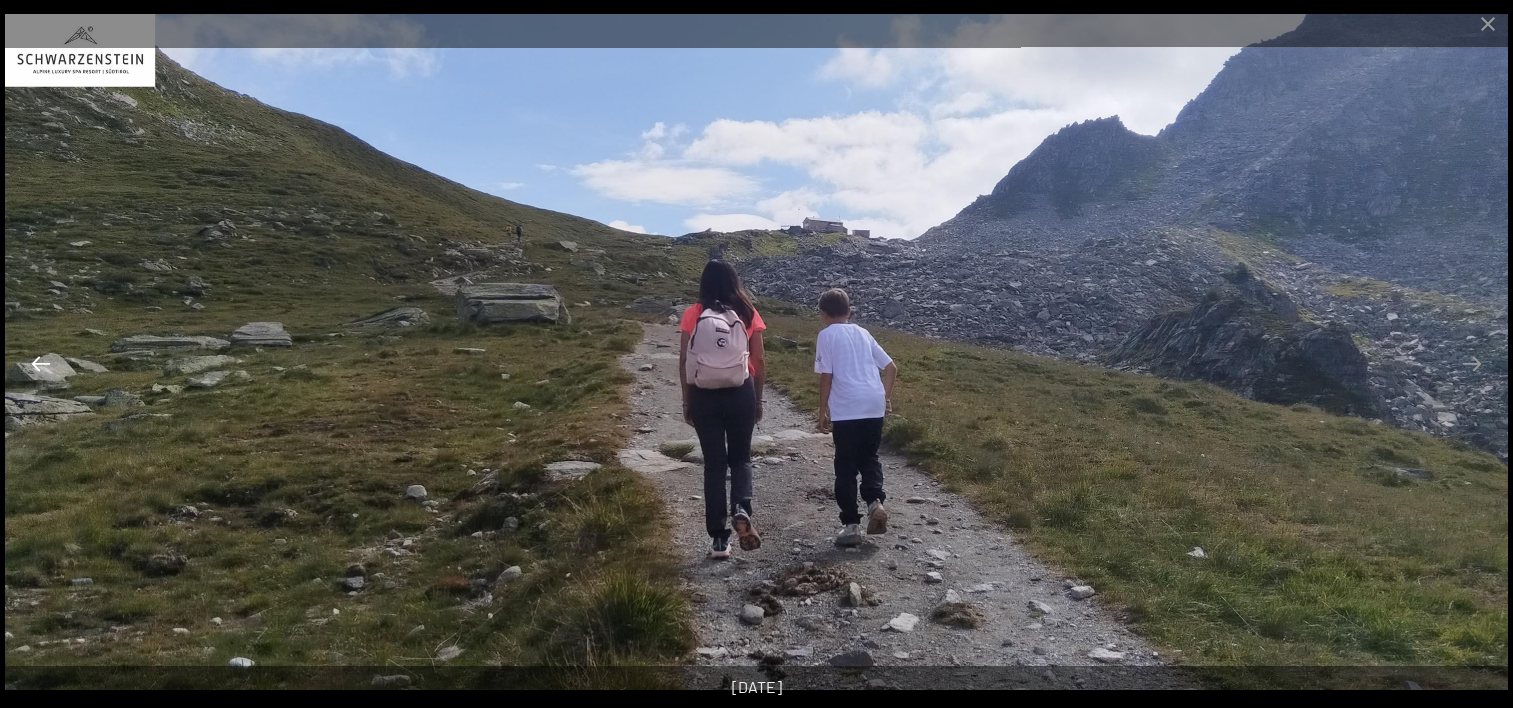 click at bounding box center (41, 363) 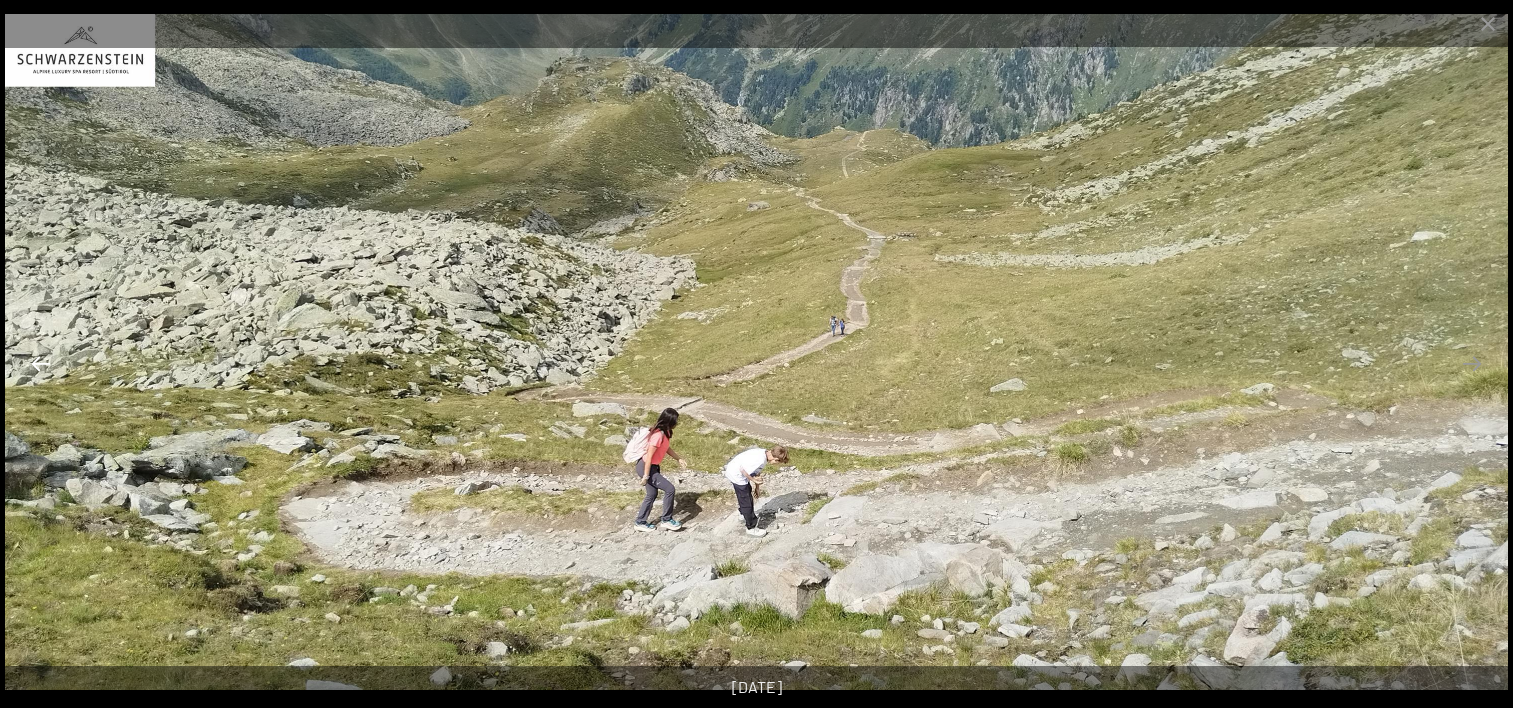 click at bounding box center (41, 363) 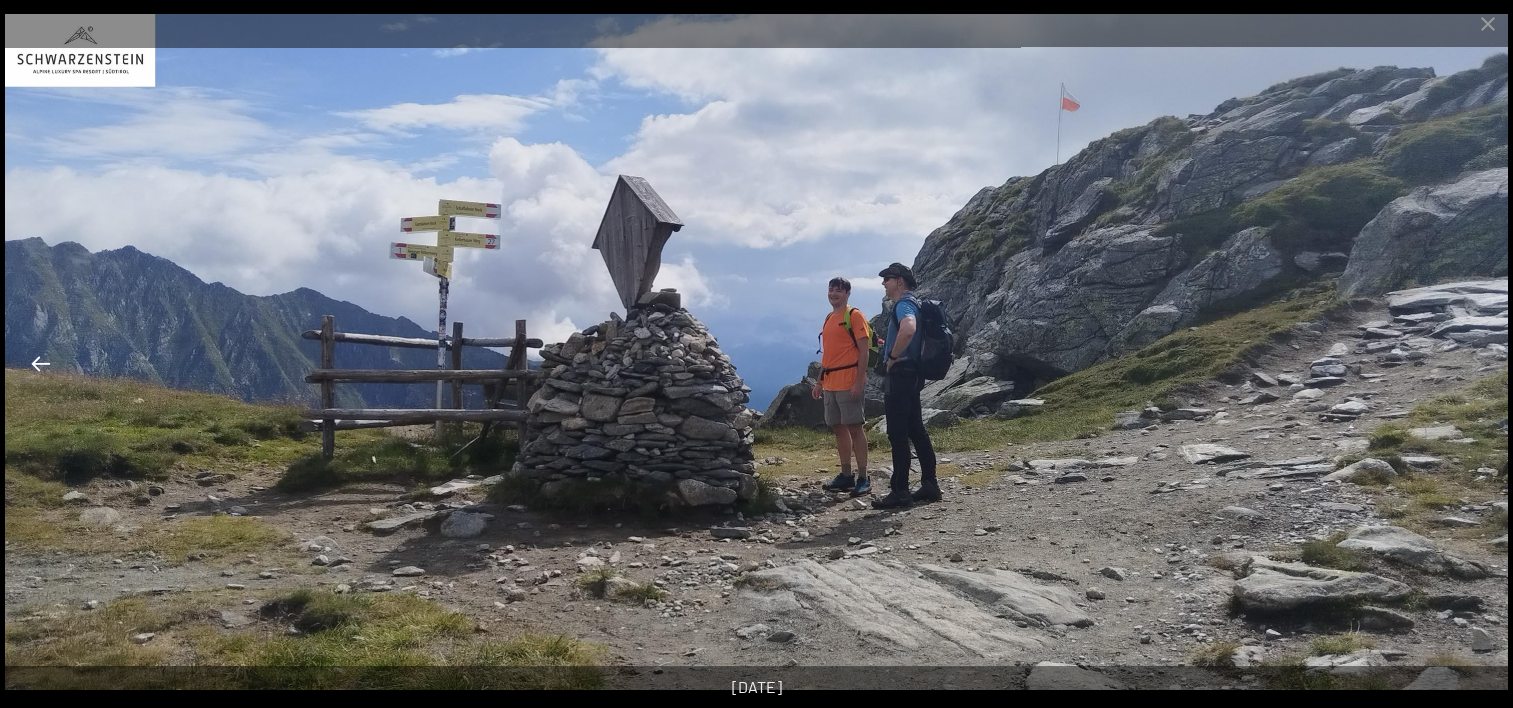click at bounding box center (41, 363) 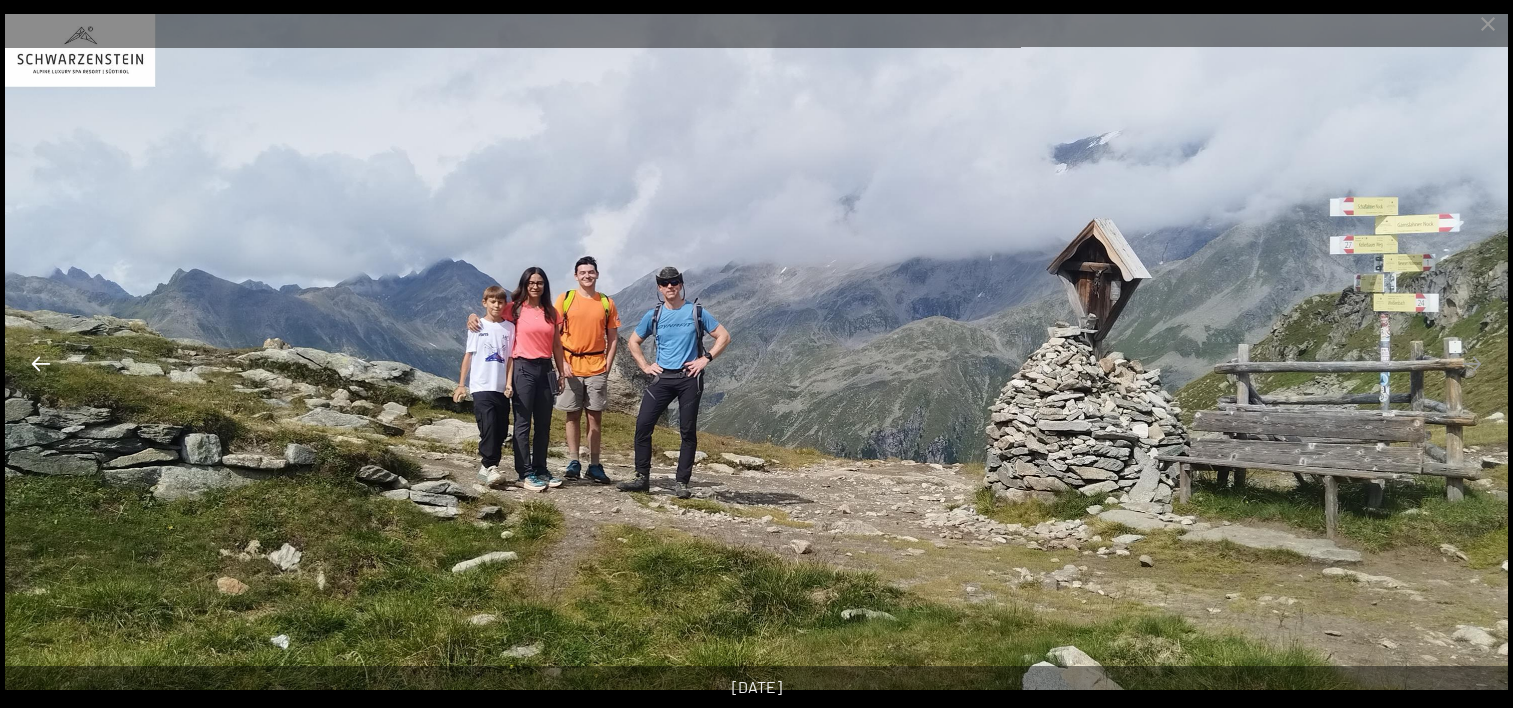 click at bounding box center (41, 363) 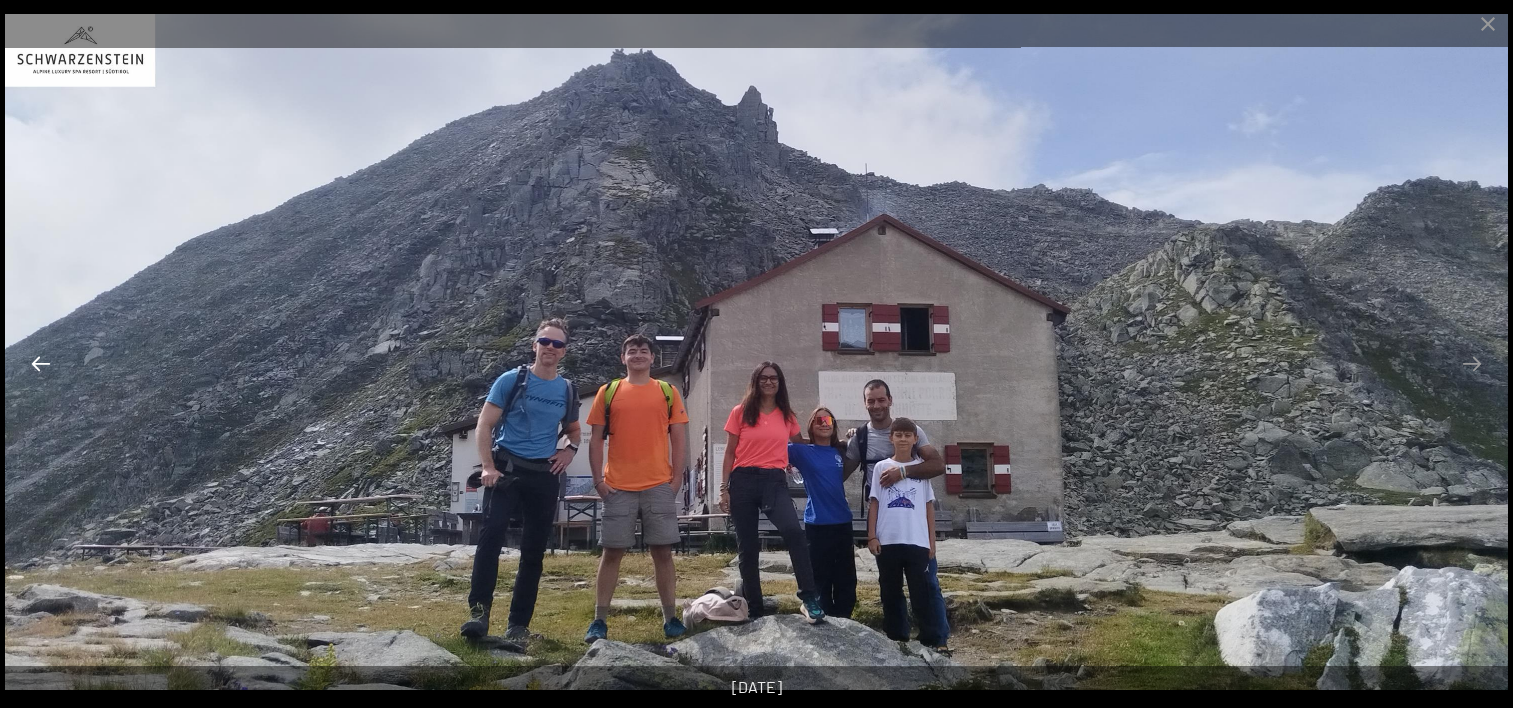 click at bounding box center [41, 363] 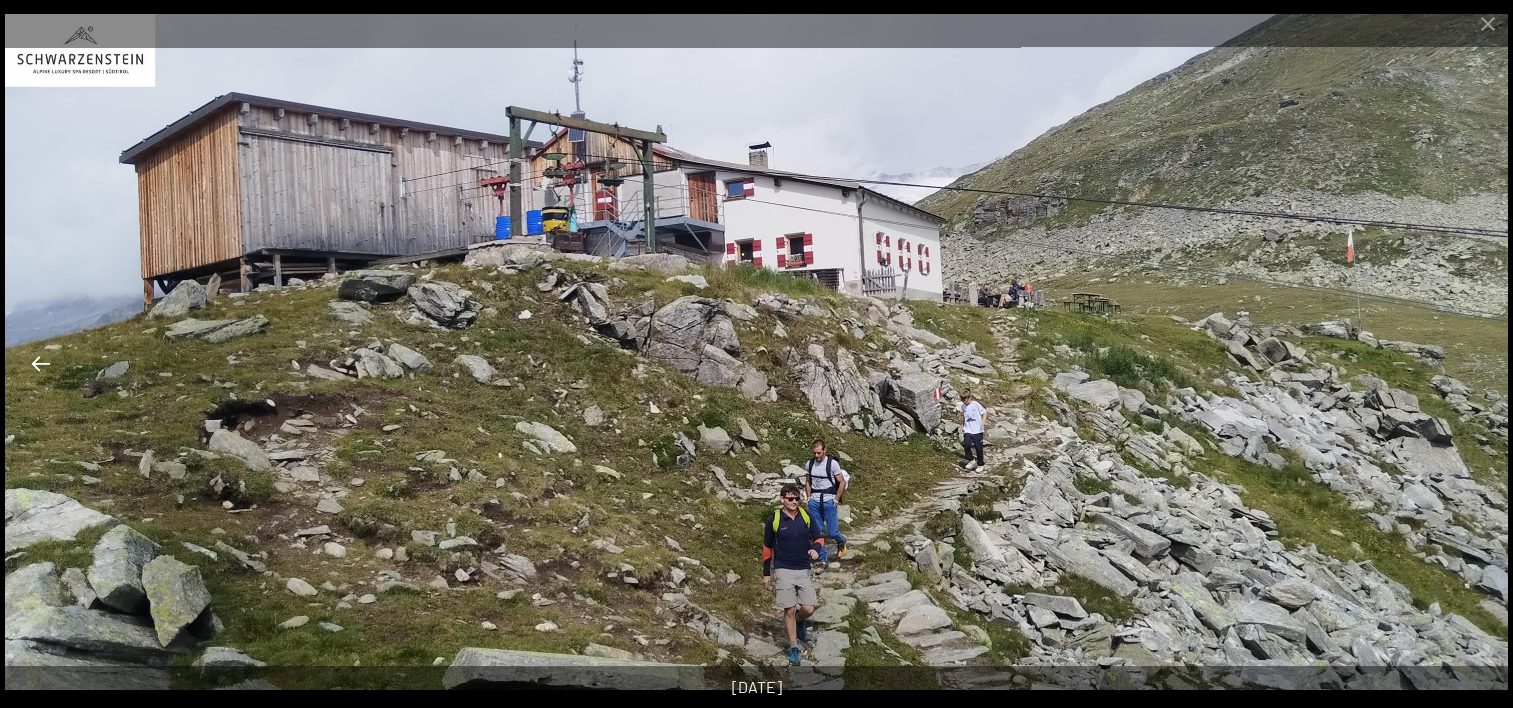 click at bounding box center (41, 363) 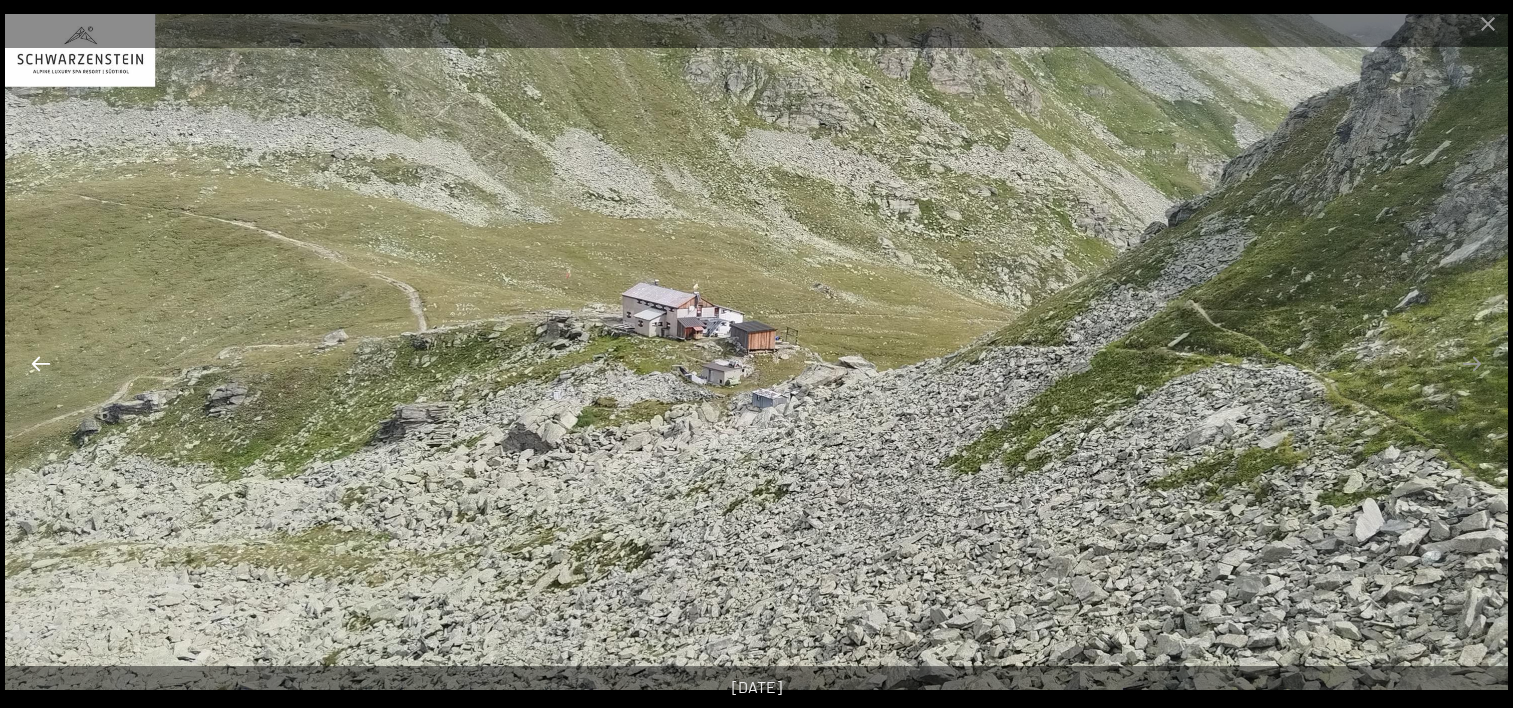 click at bounding box center (41, 363) 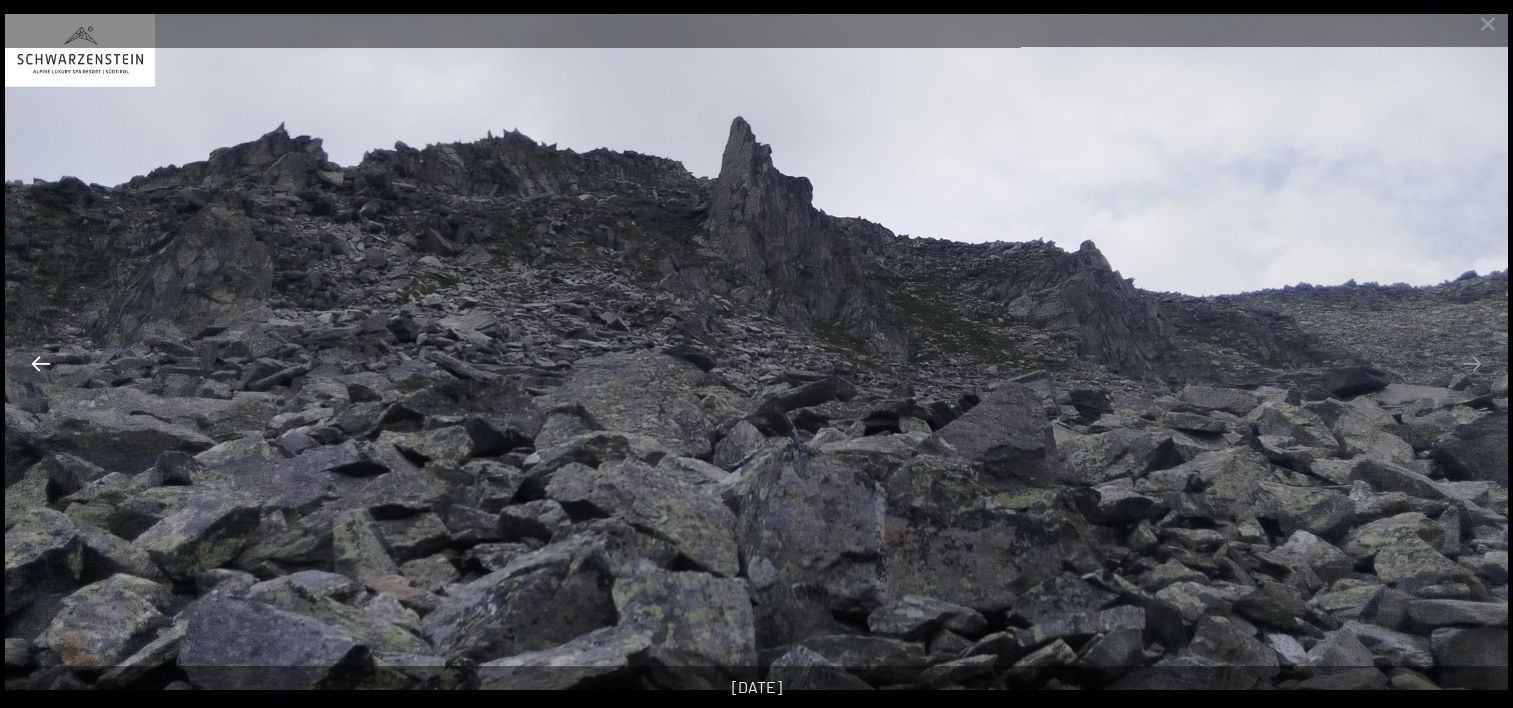 click at bounding box center [41, 363] 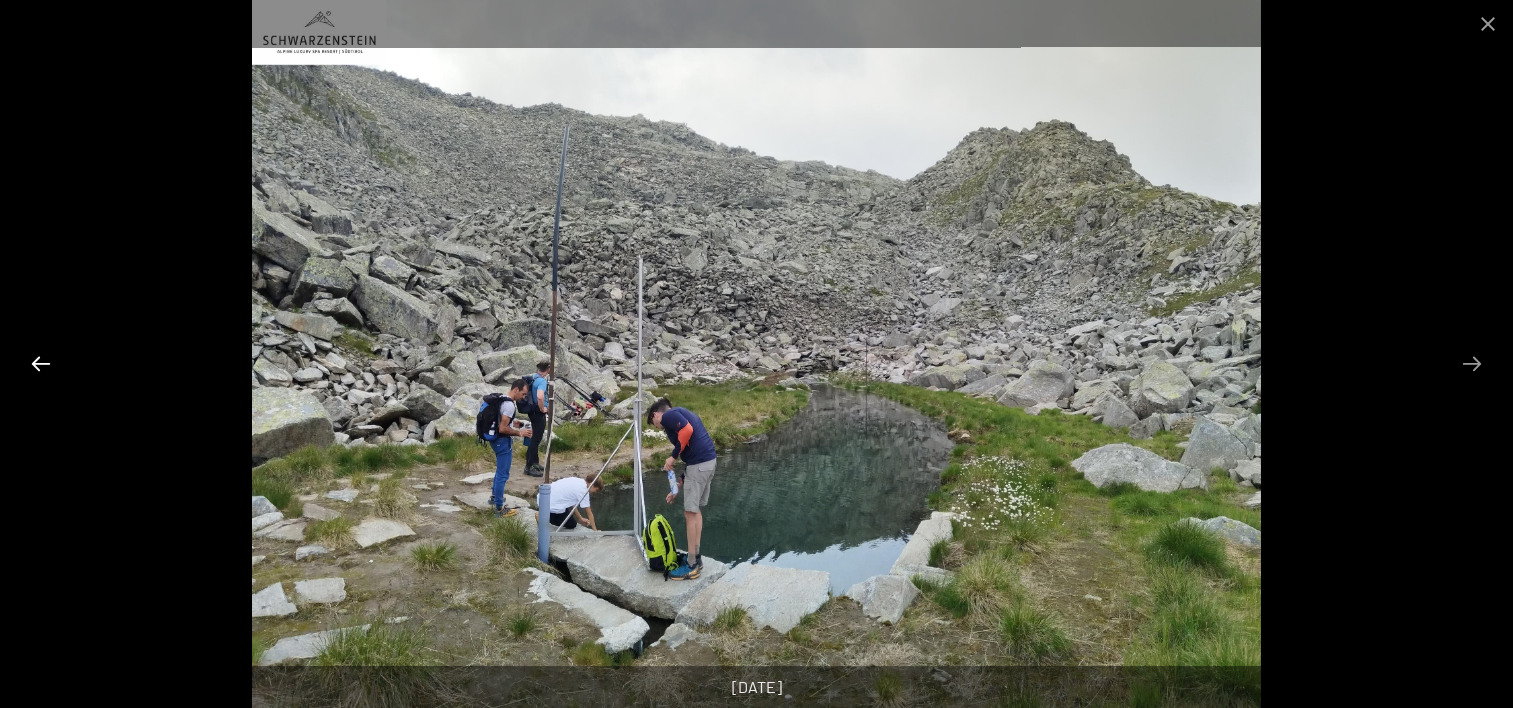 click at bounding box center [41, 363] 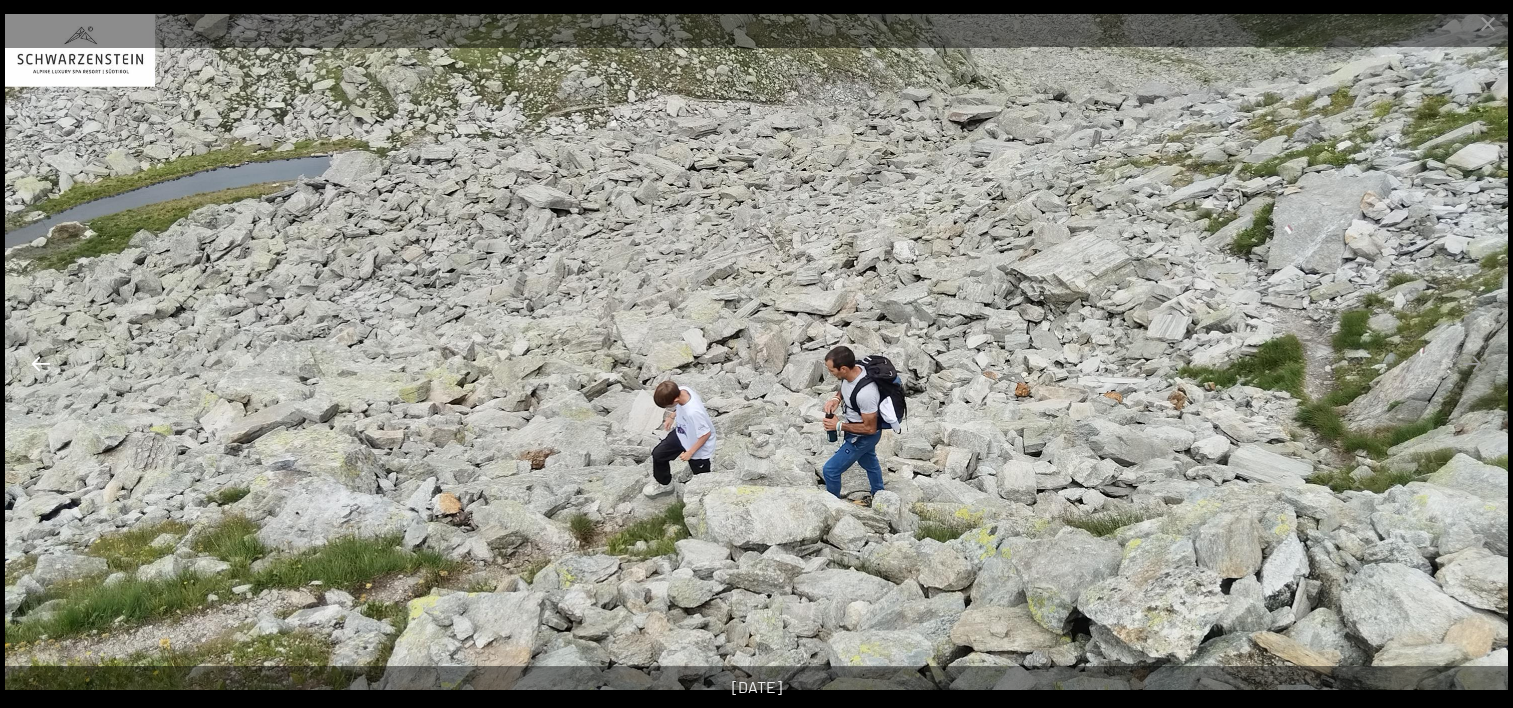 click at bounding box center [41, 363] 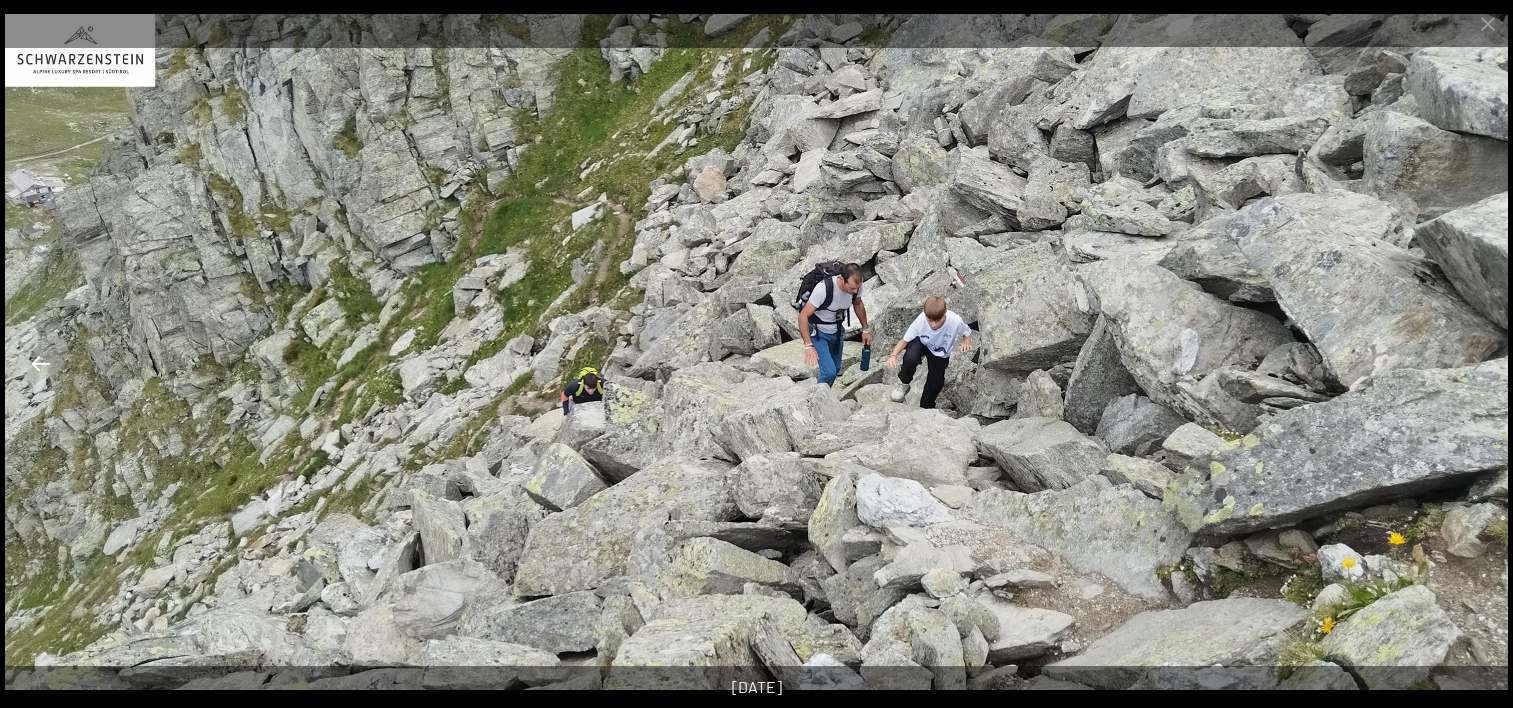 click at bounding box center (41, 363) 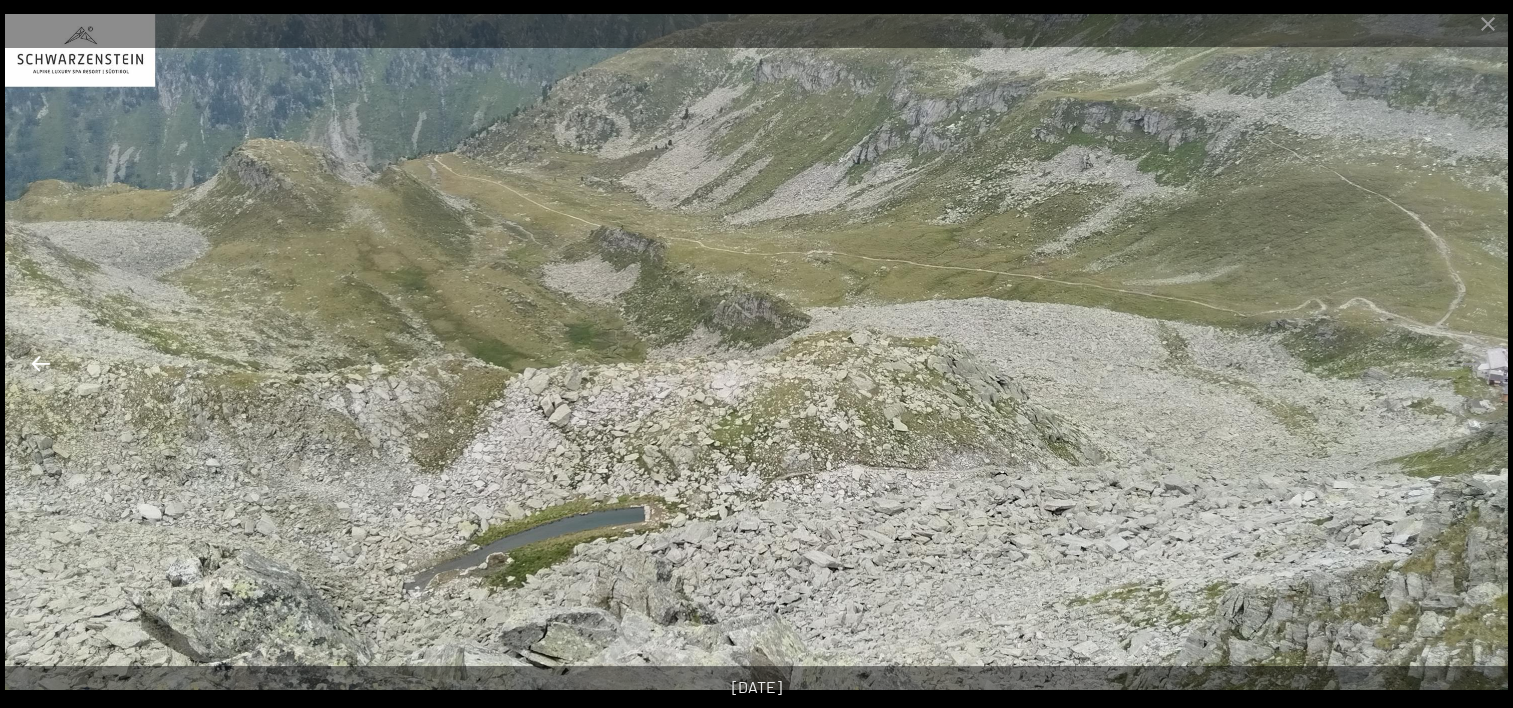click at bounding box center [41, 363] 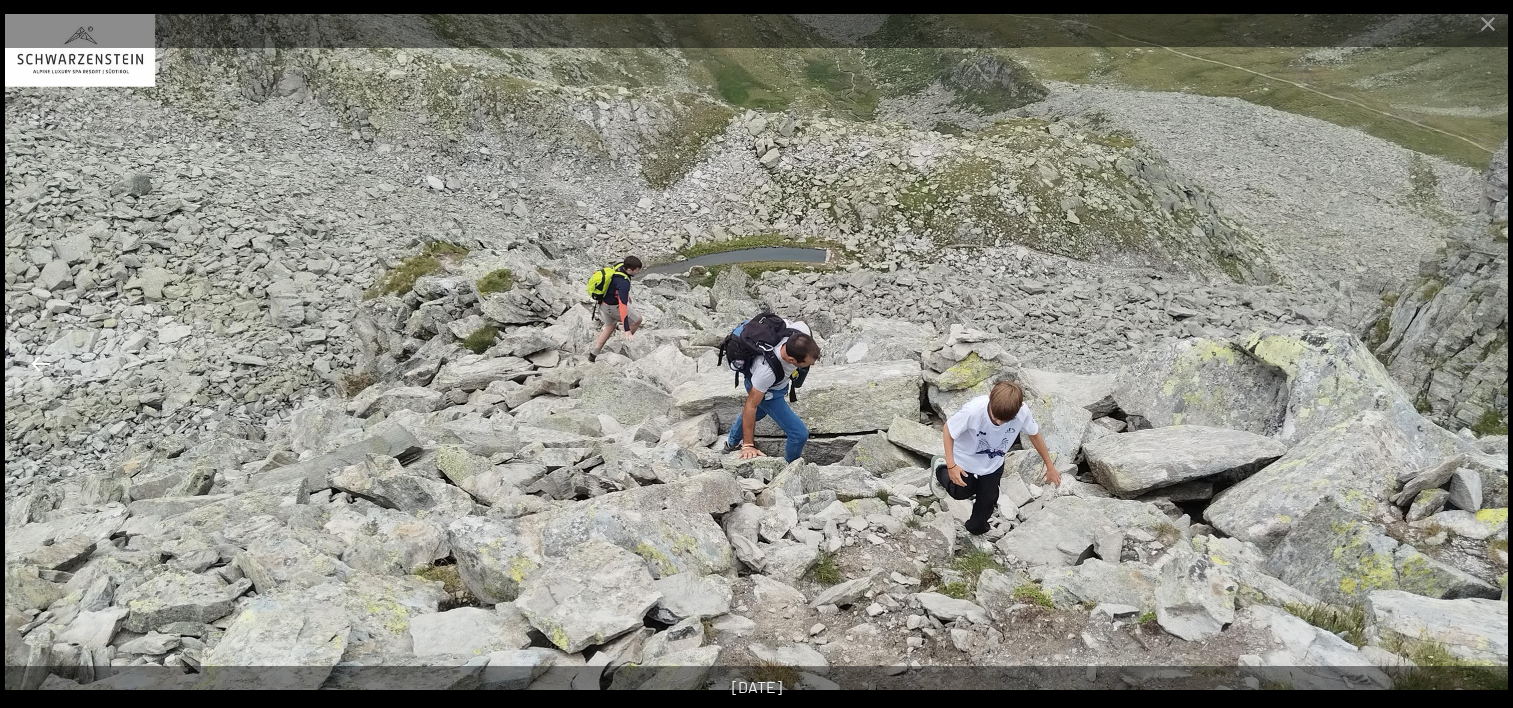 click at bounding box center (41, 363) 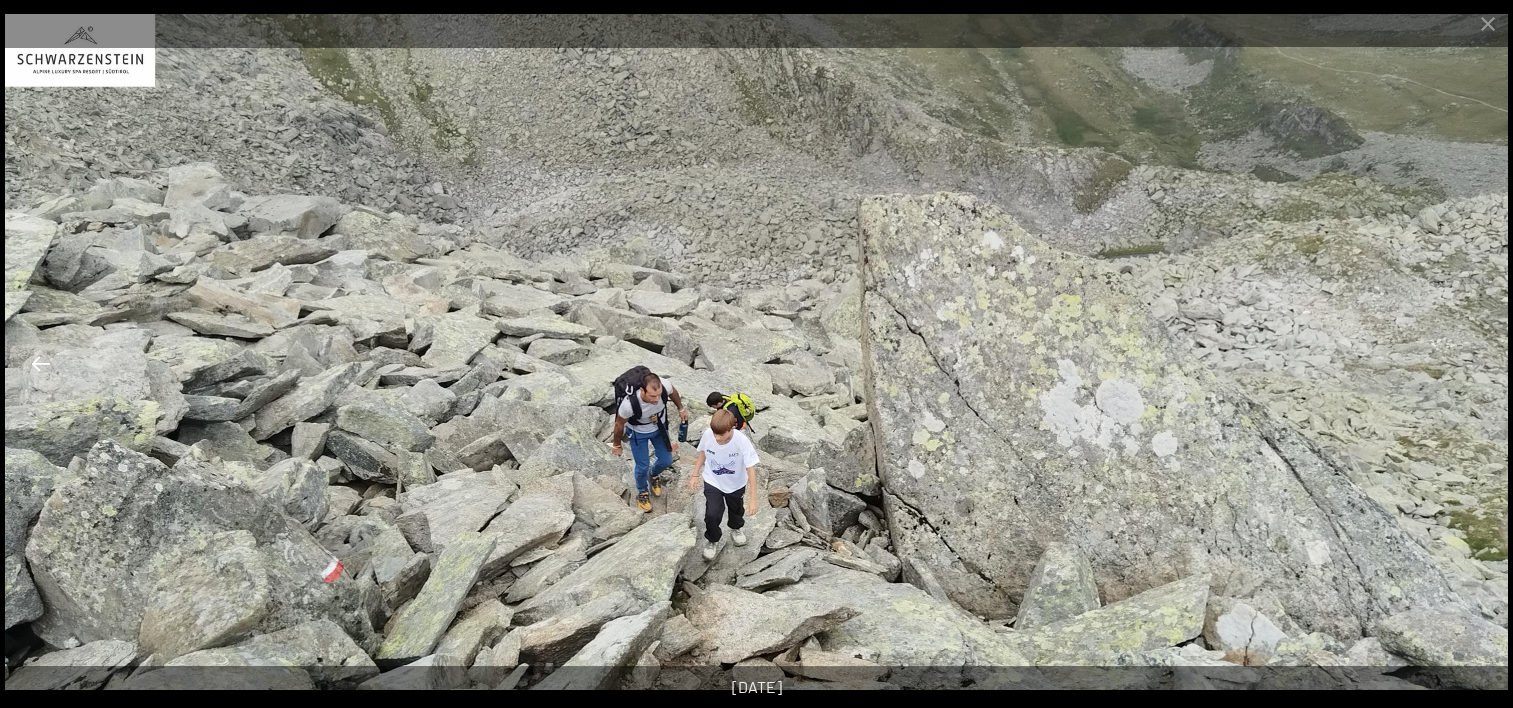 click at bounding box center (41, 363) 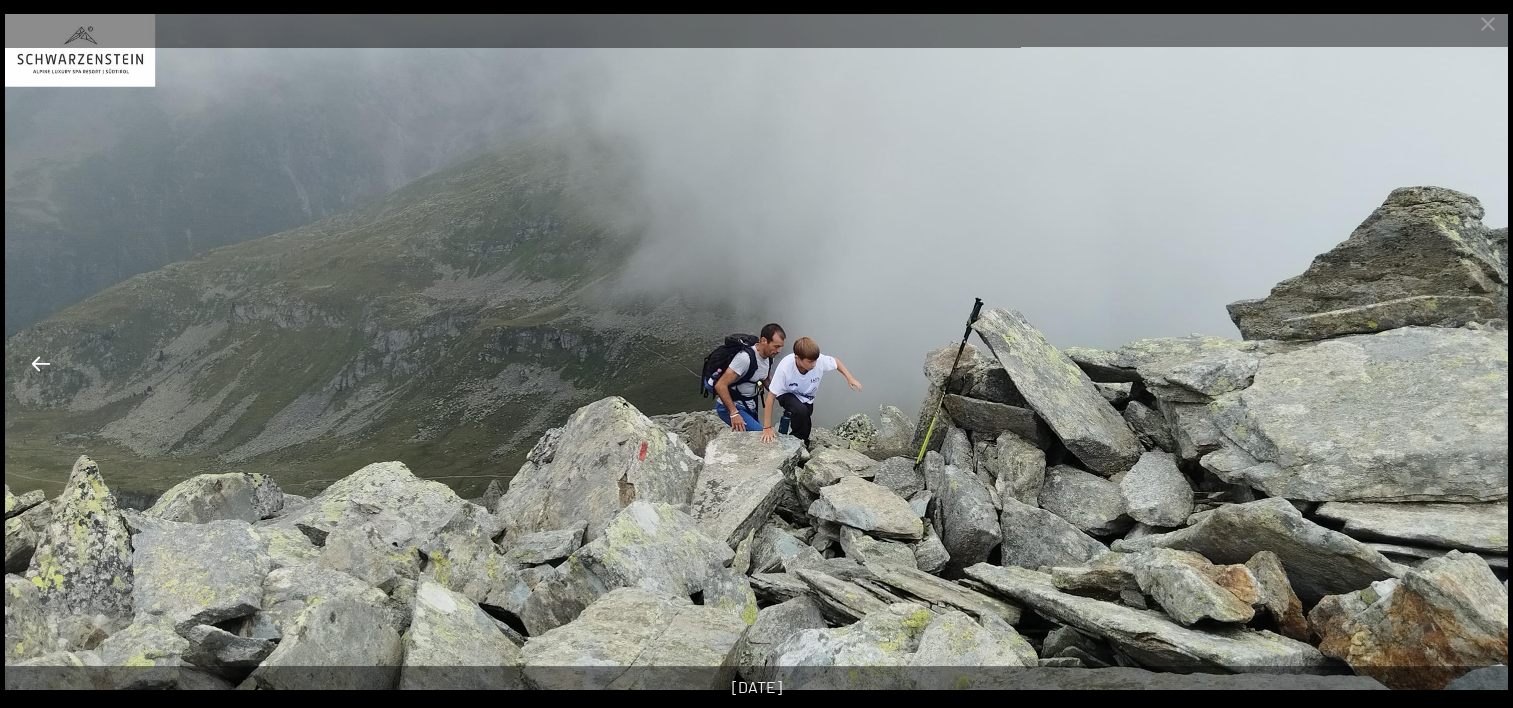 click at bounding box center (41, 363) 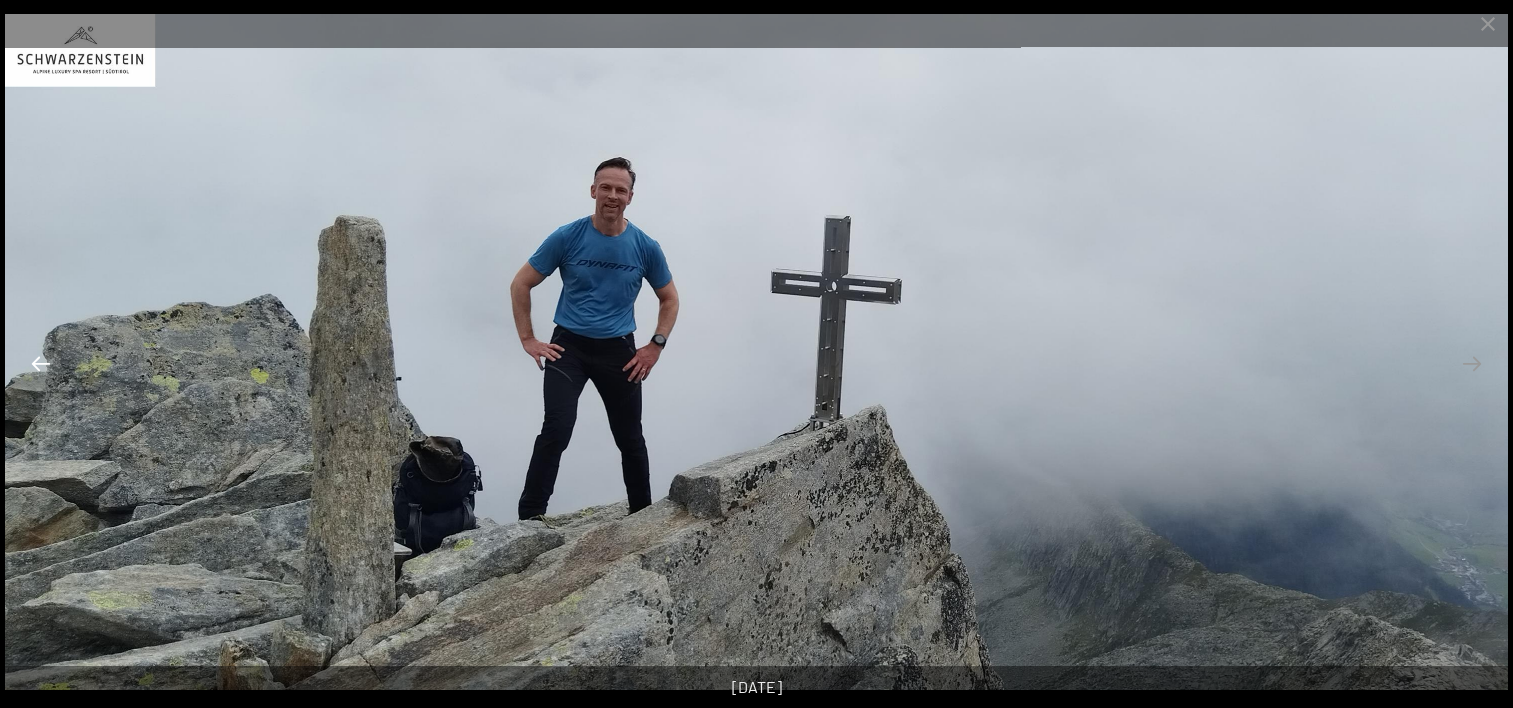 click at bounding box center (41, 363) 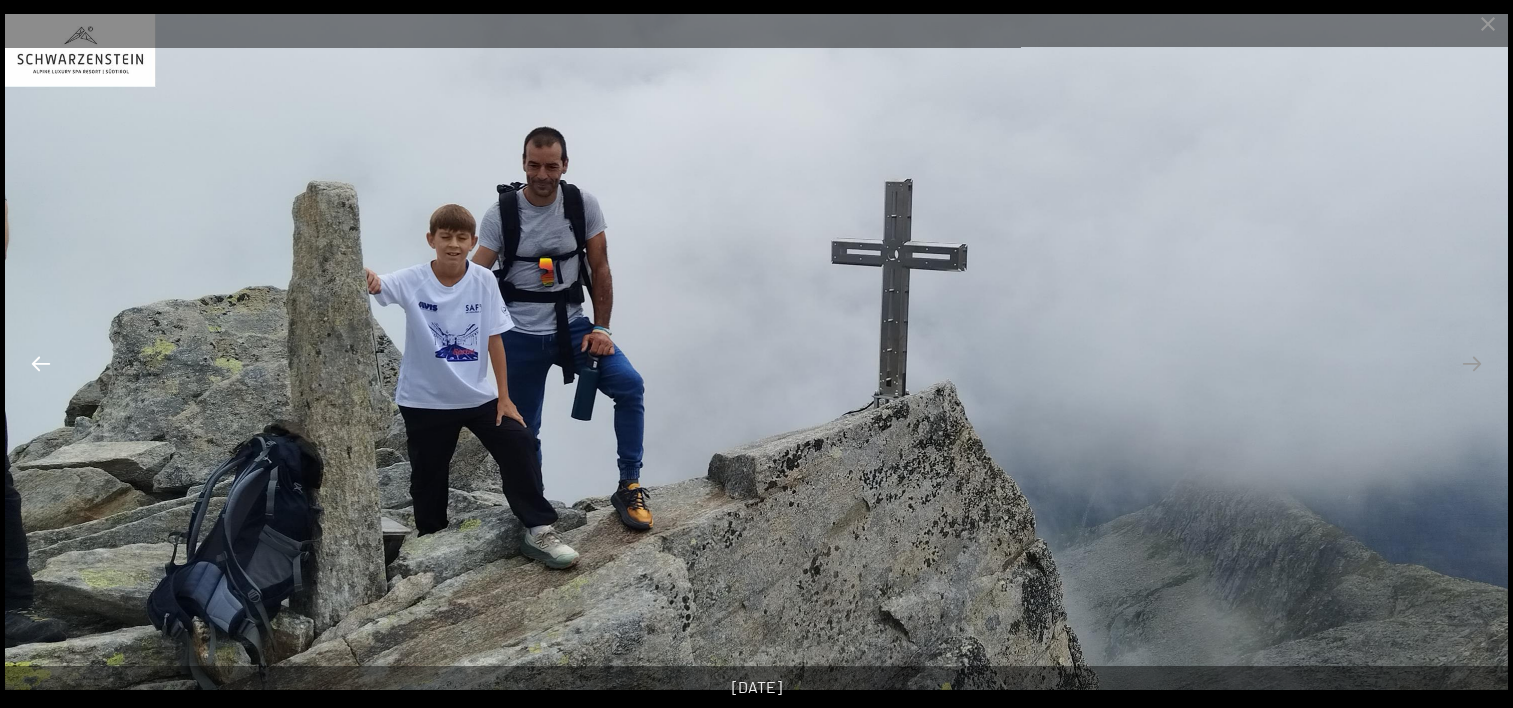 click at bounding box center [41, 363] 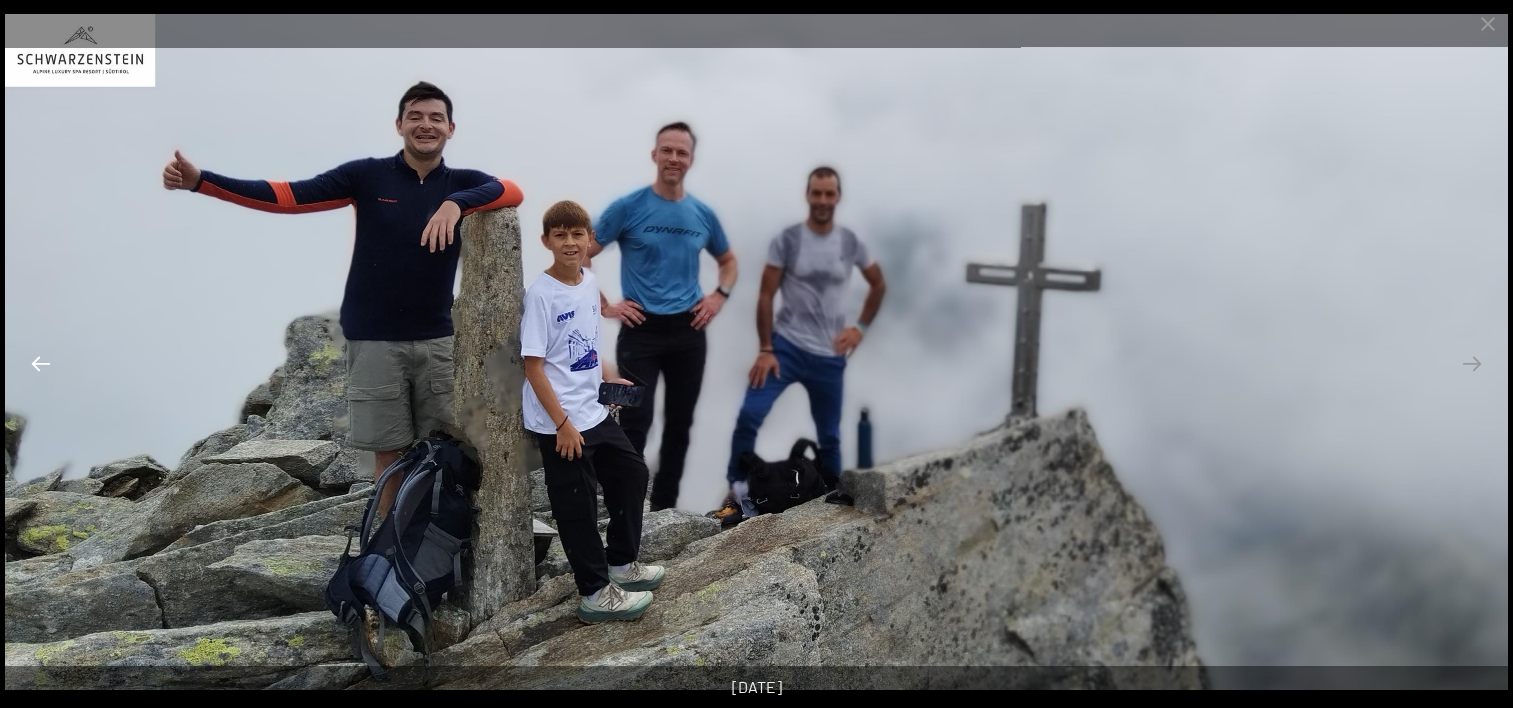 click at bounding box center (41, 363) 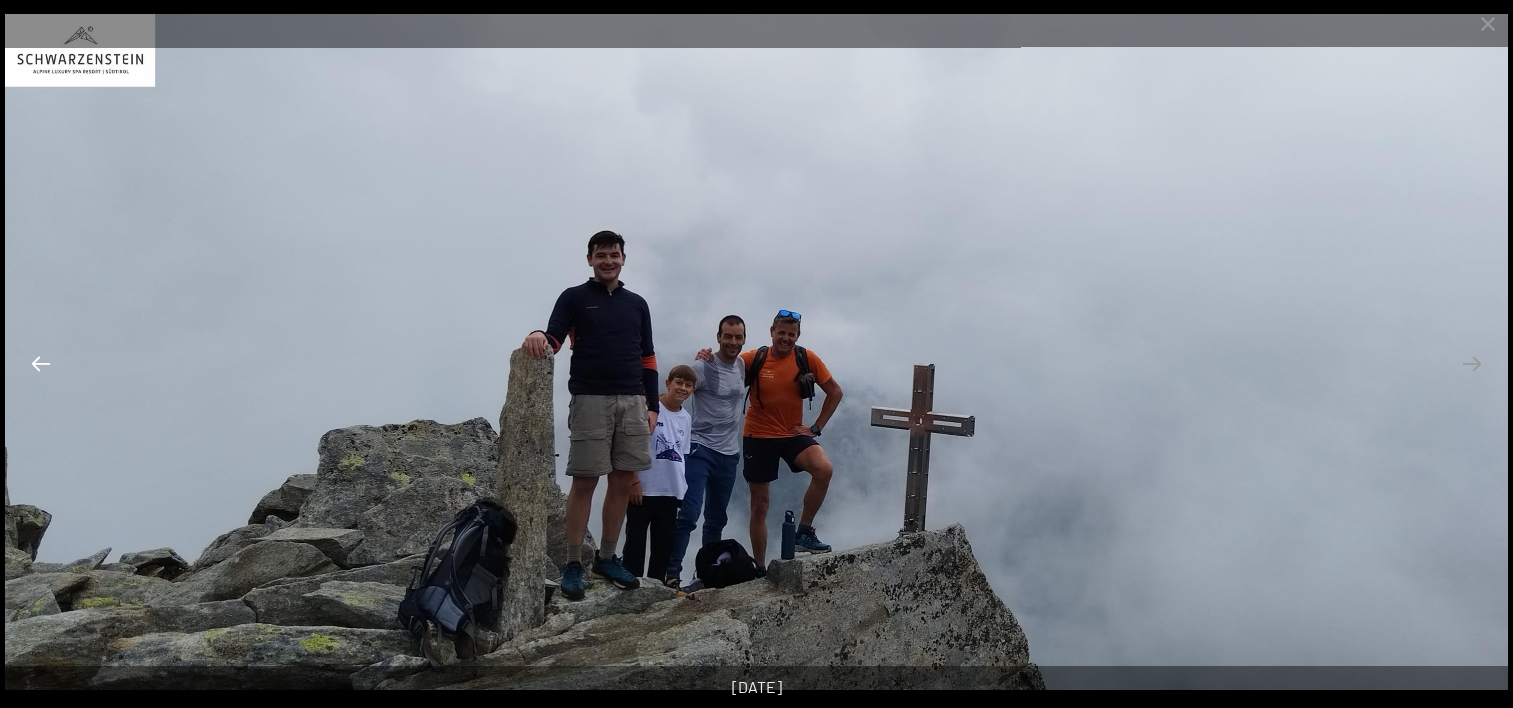 click at bounding box center [41, 363] 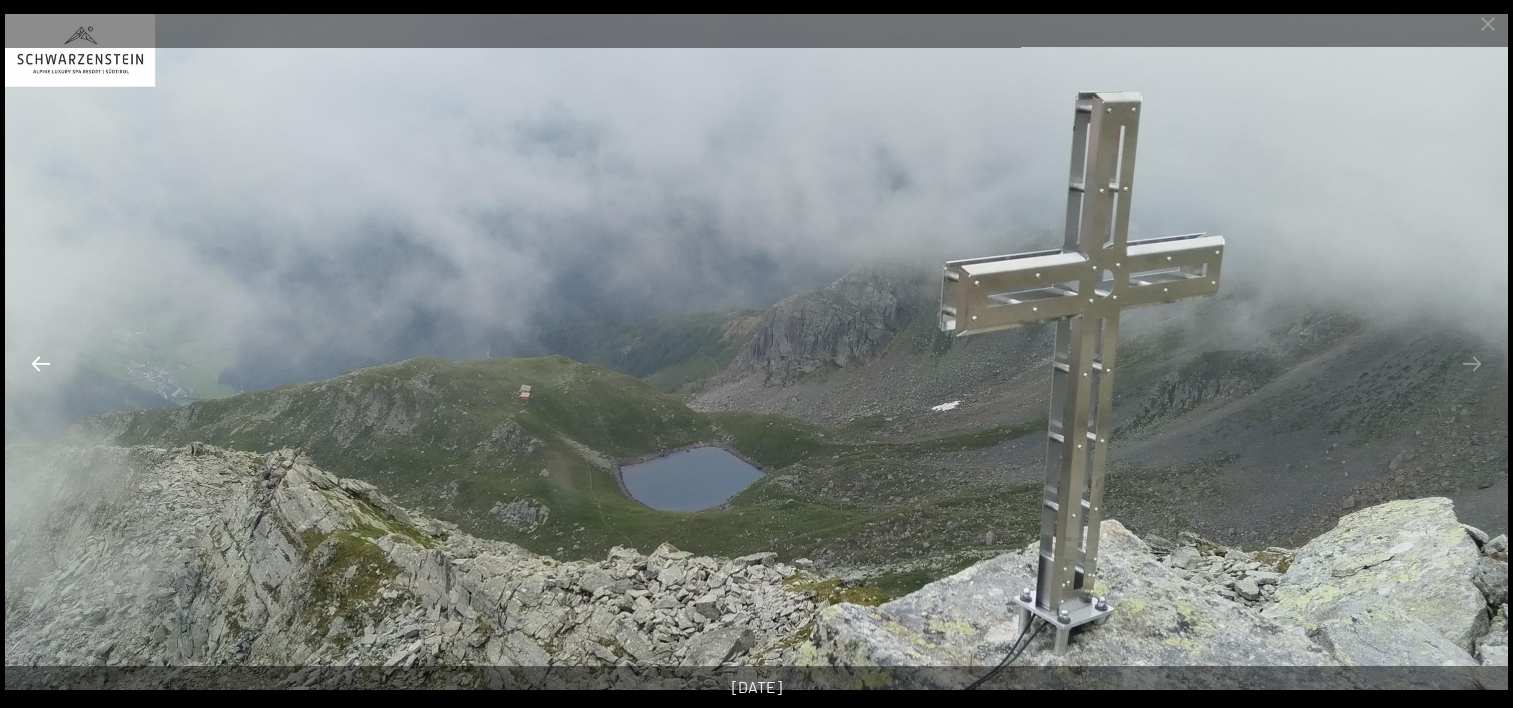 click at bounding box center (41, 363) 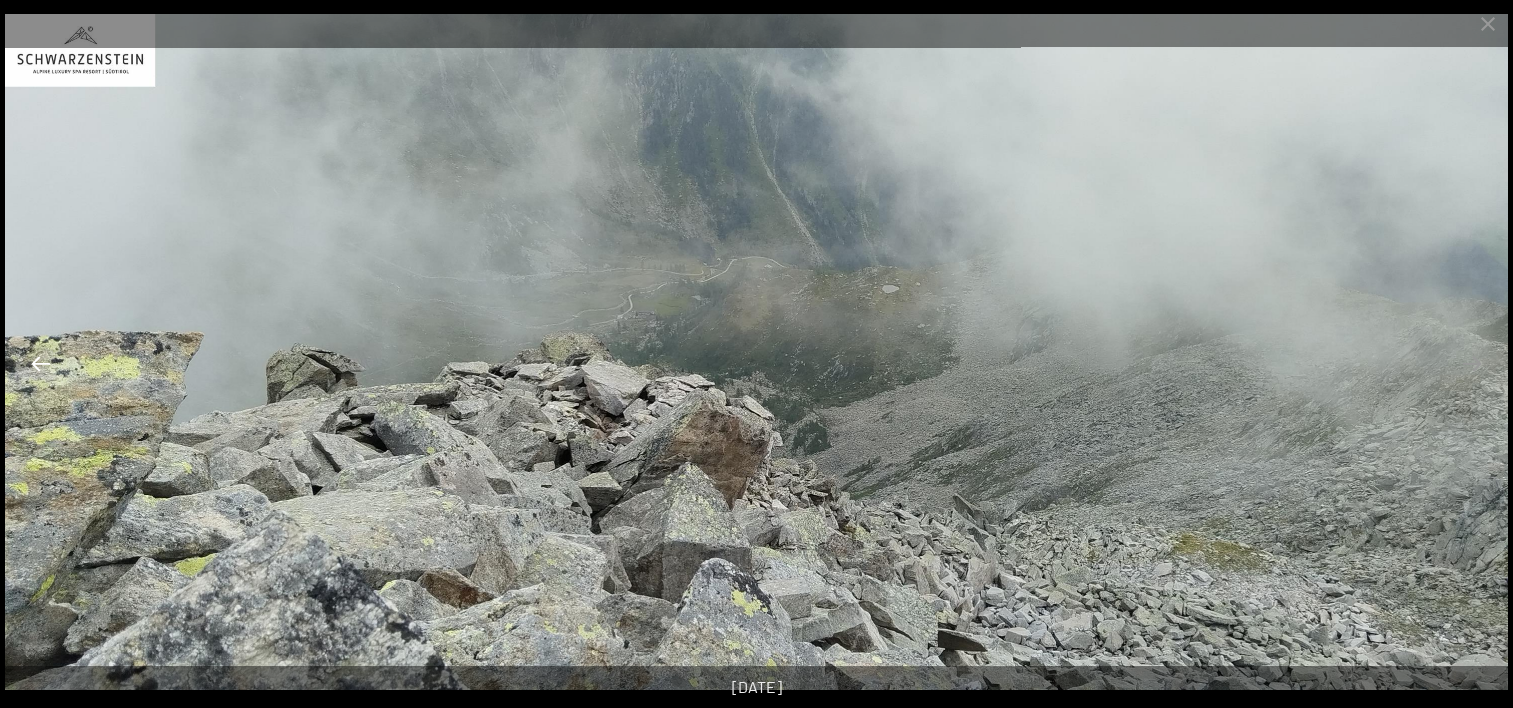 click at bounding box center (41, 363) 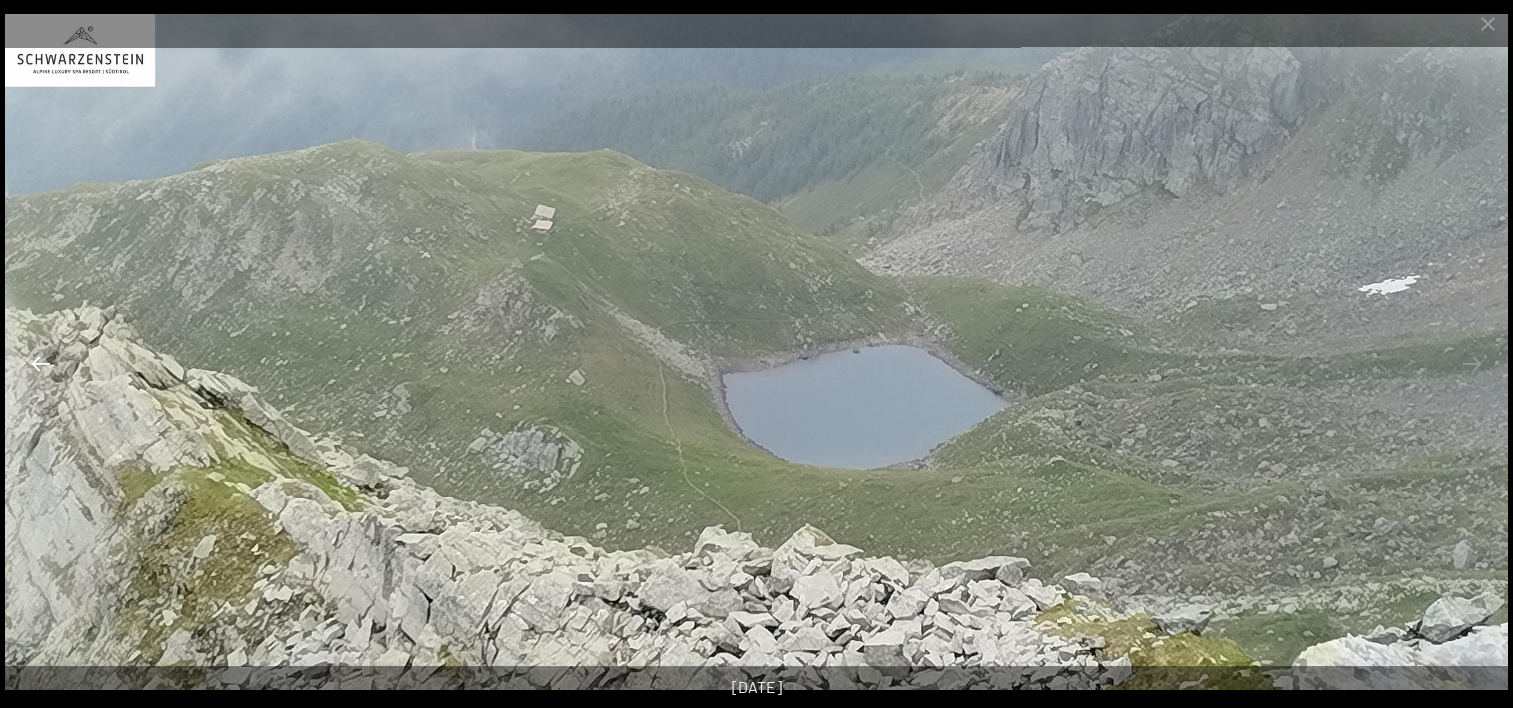 click at bounding box center [41, 363] 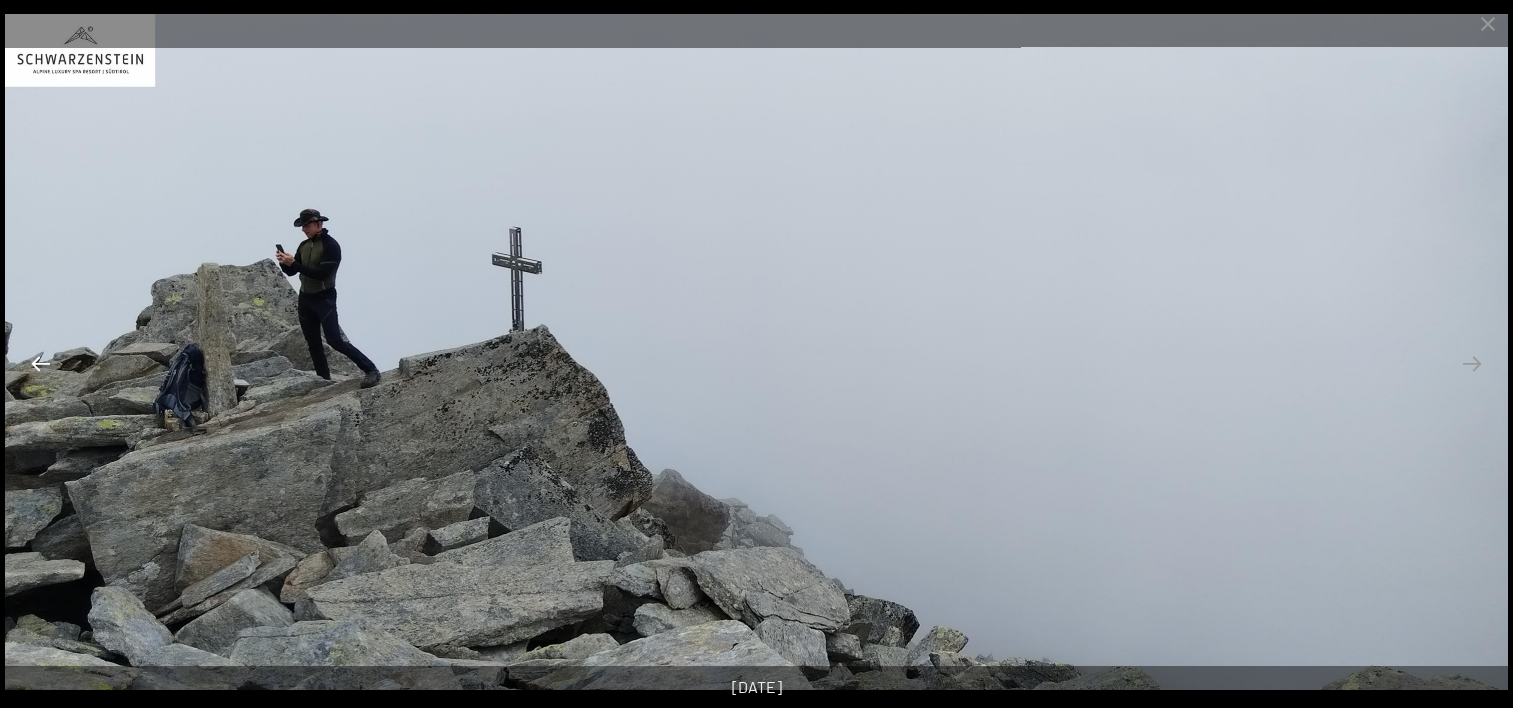 click at bounding box center [41, 363] 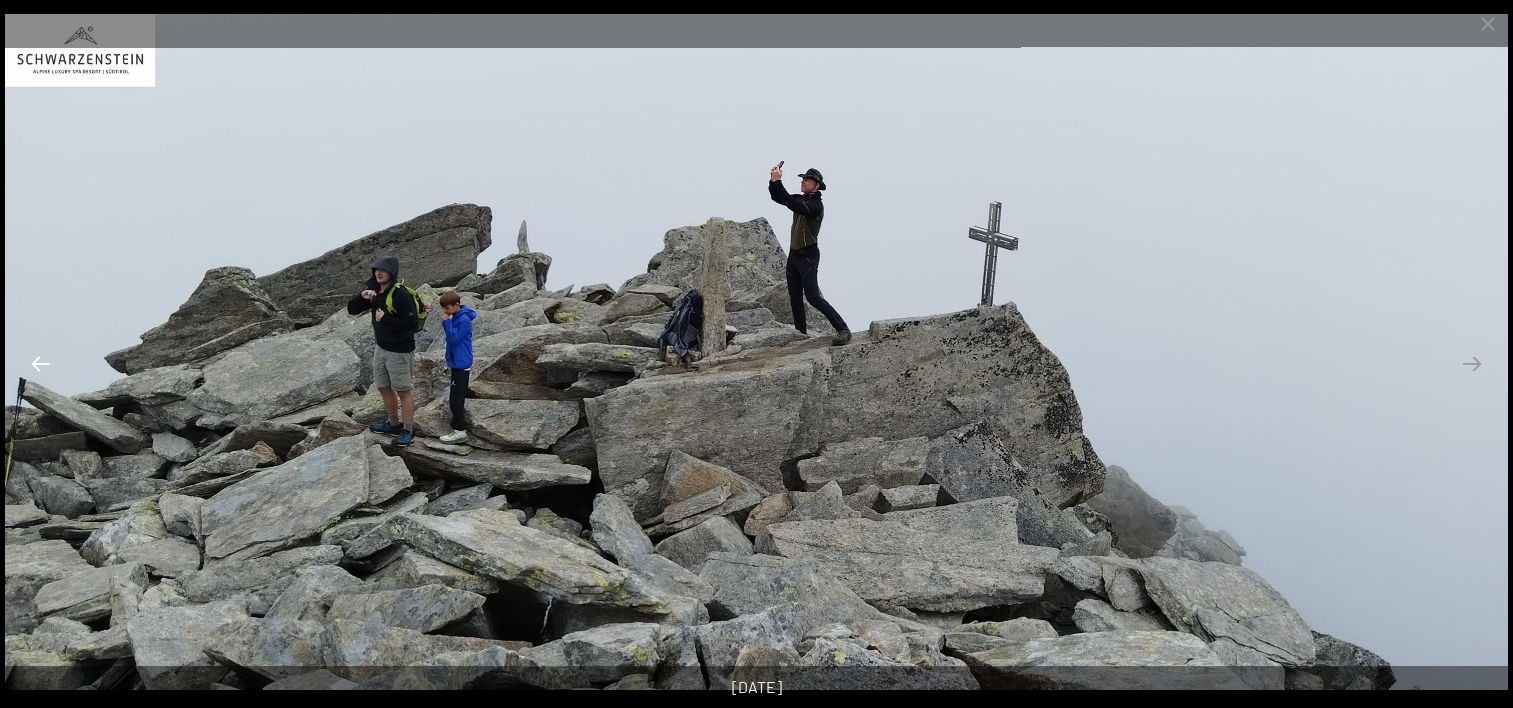 click at bounding box center [41, 363] 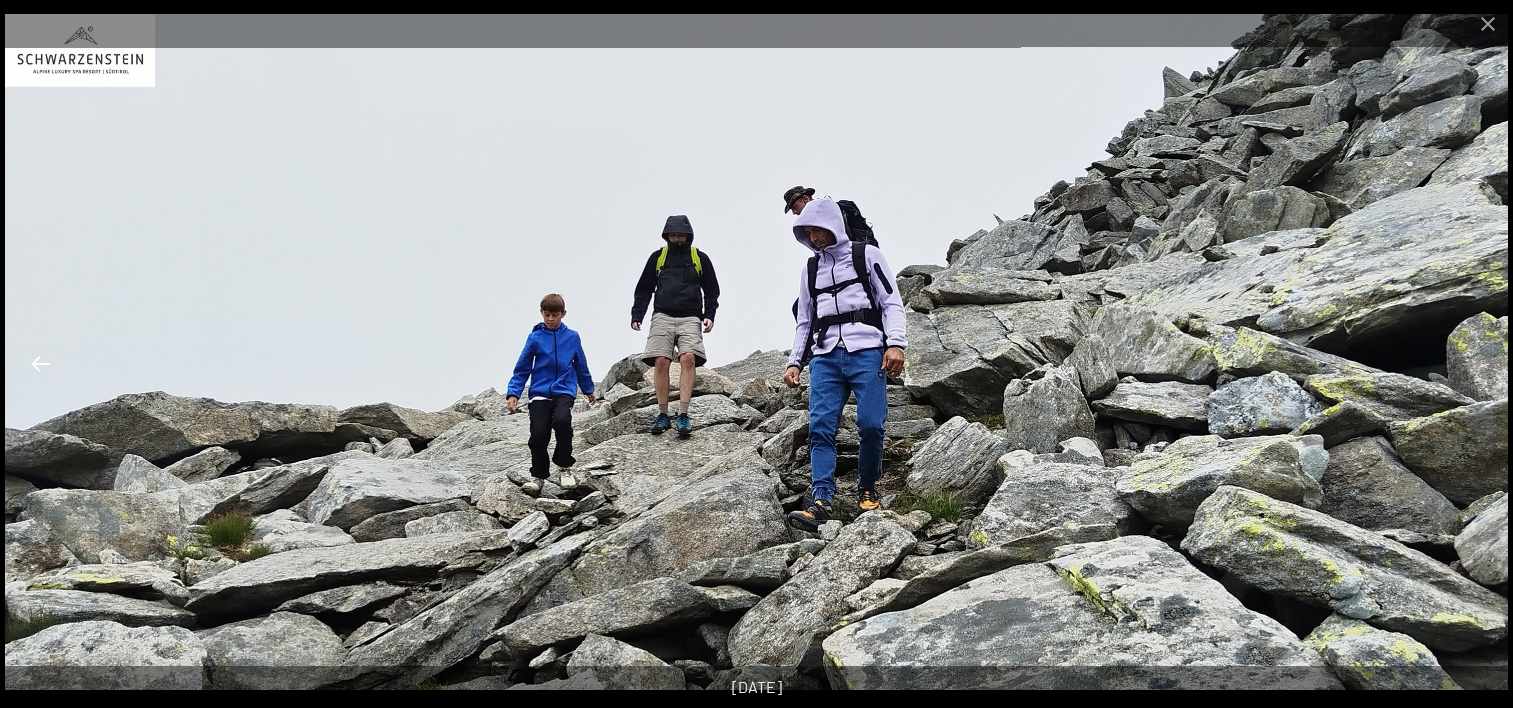 click at bounding box center (41, 363) 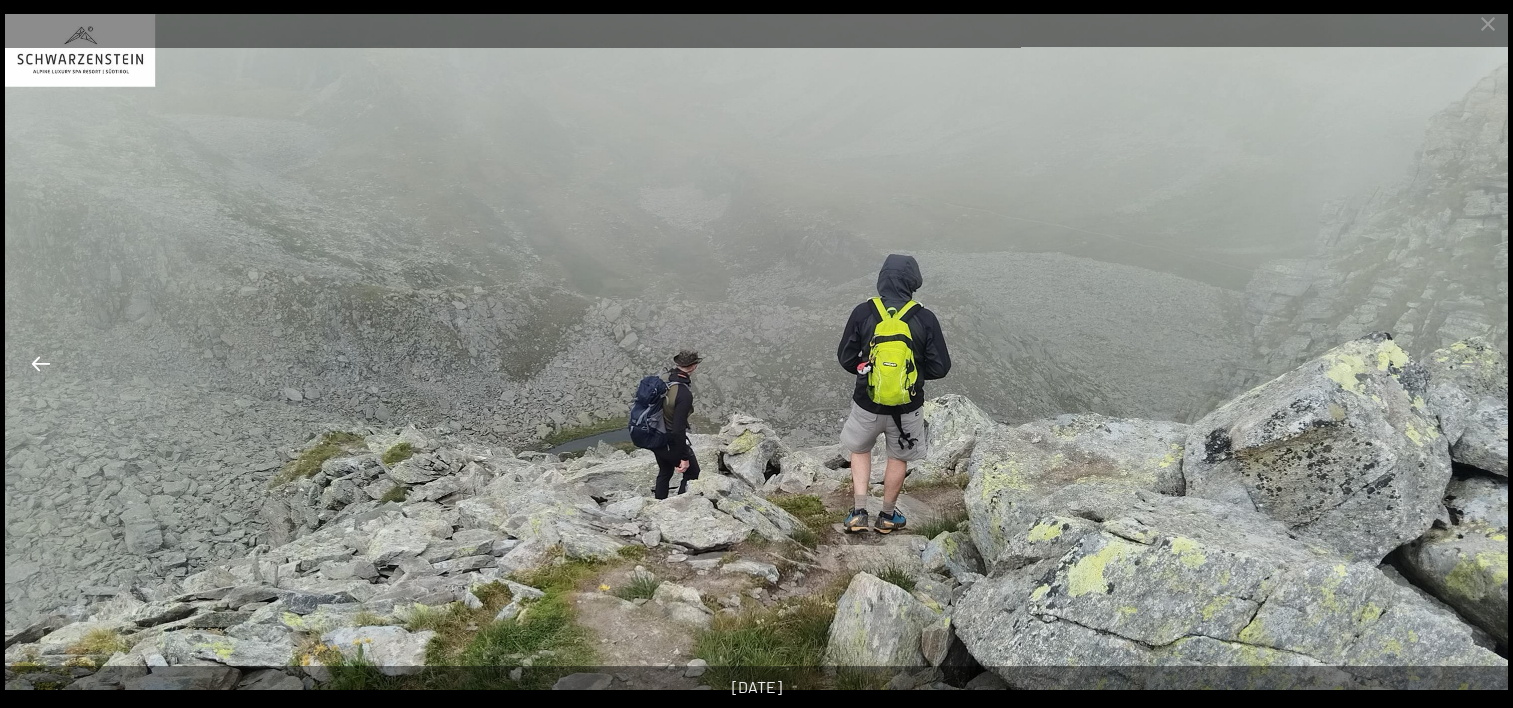 click at bounding box center [41, 363] 